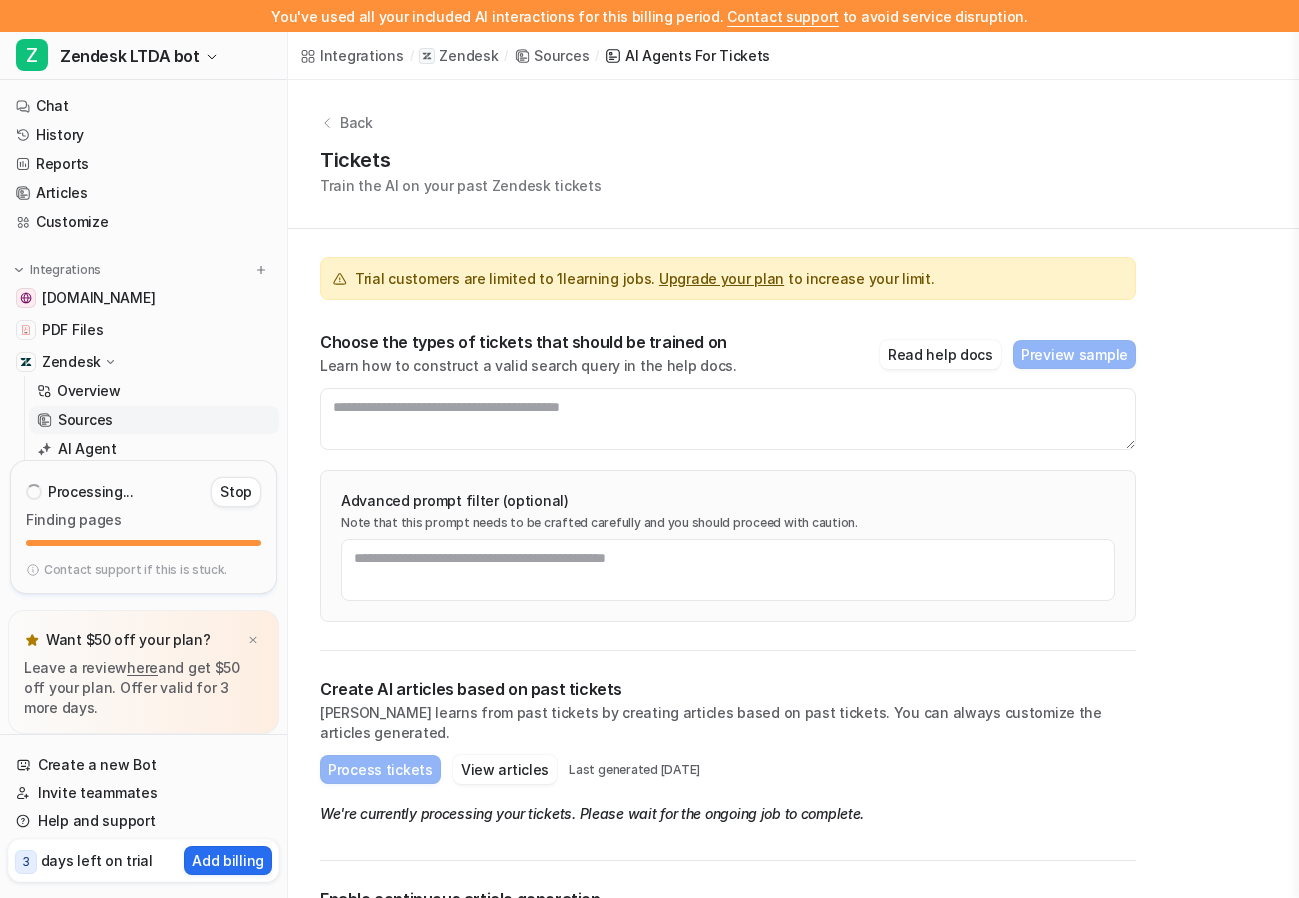scroll, scrollTop: 71, scrollLeft: 0, axis: vertical 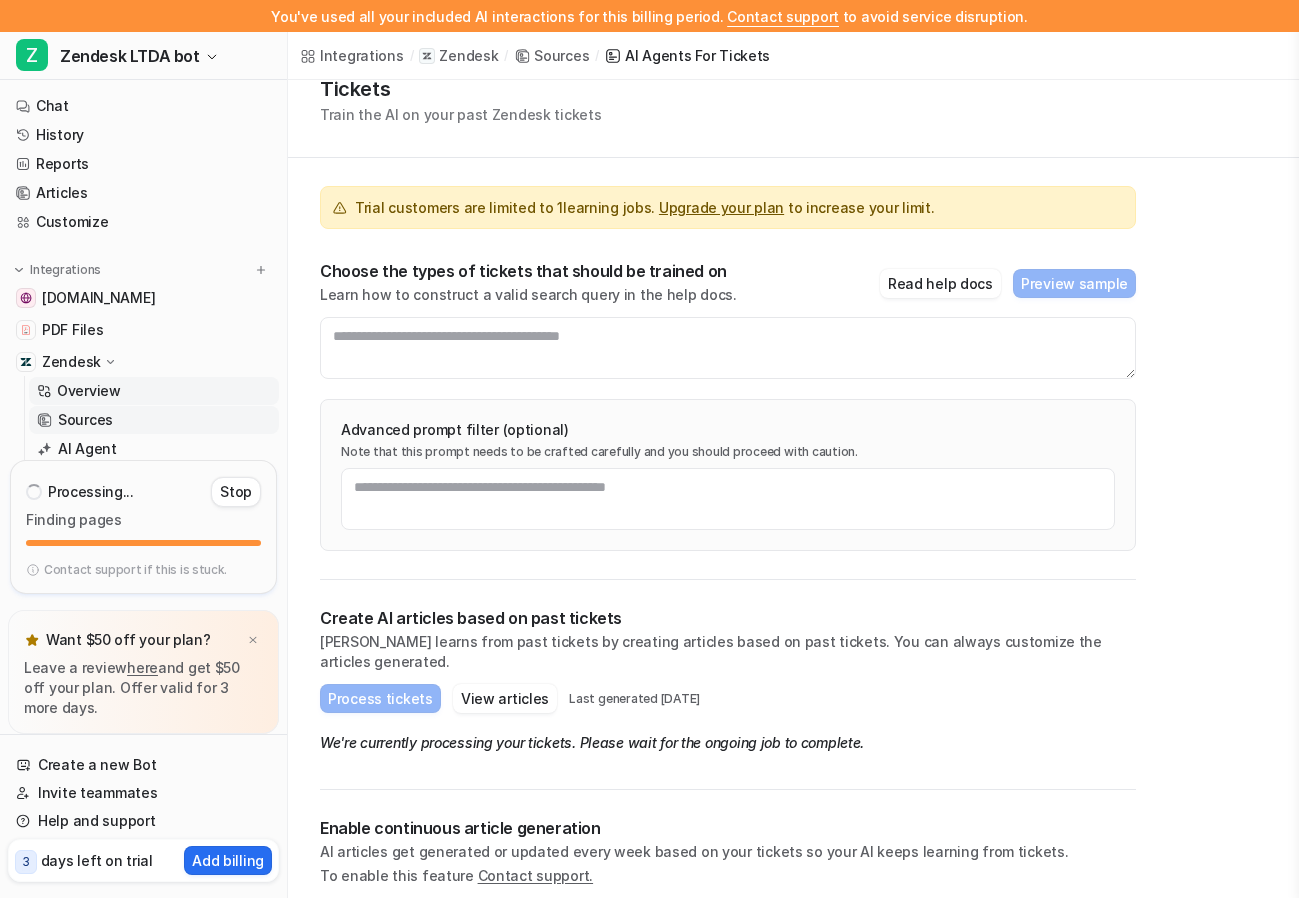 click on "Overview" at bounding box center [89, 391] 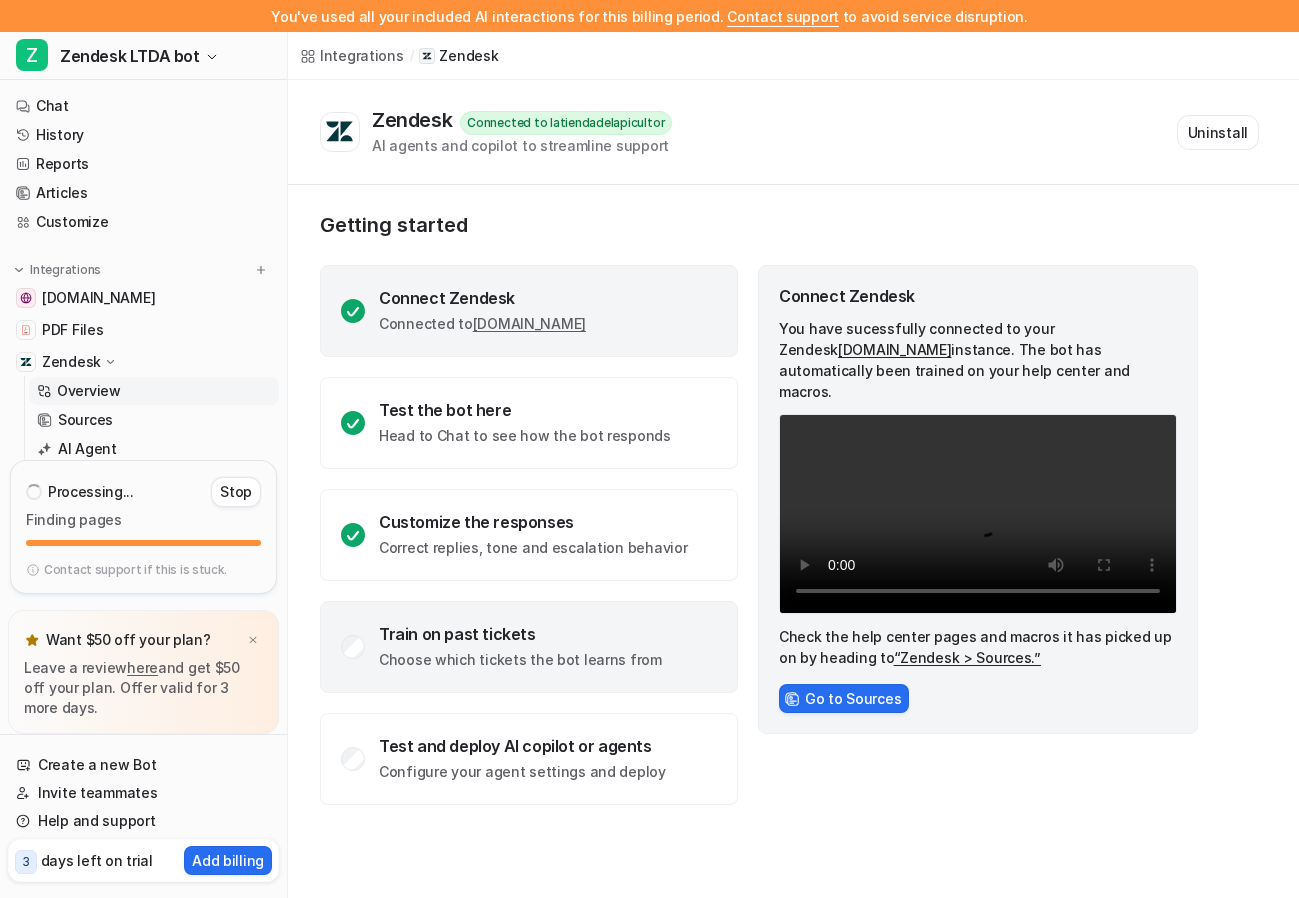 click on "Choose which tickets the bot learns from" 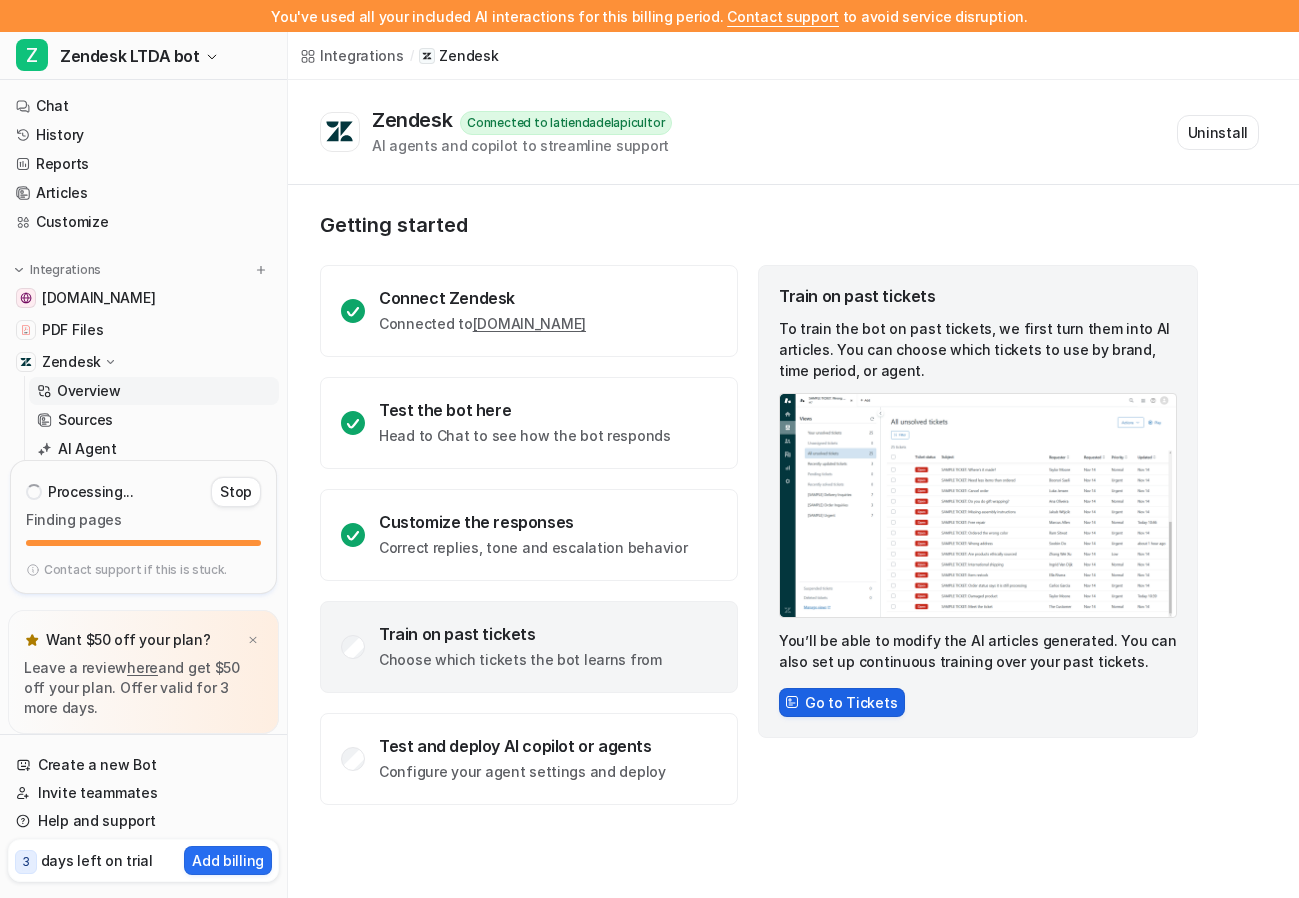 click on "Go to Tickets" at bounding box center [842, 702] 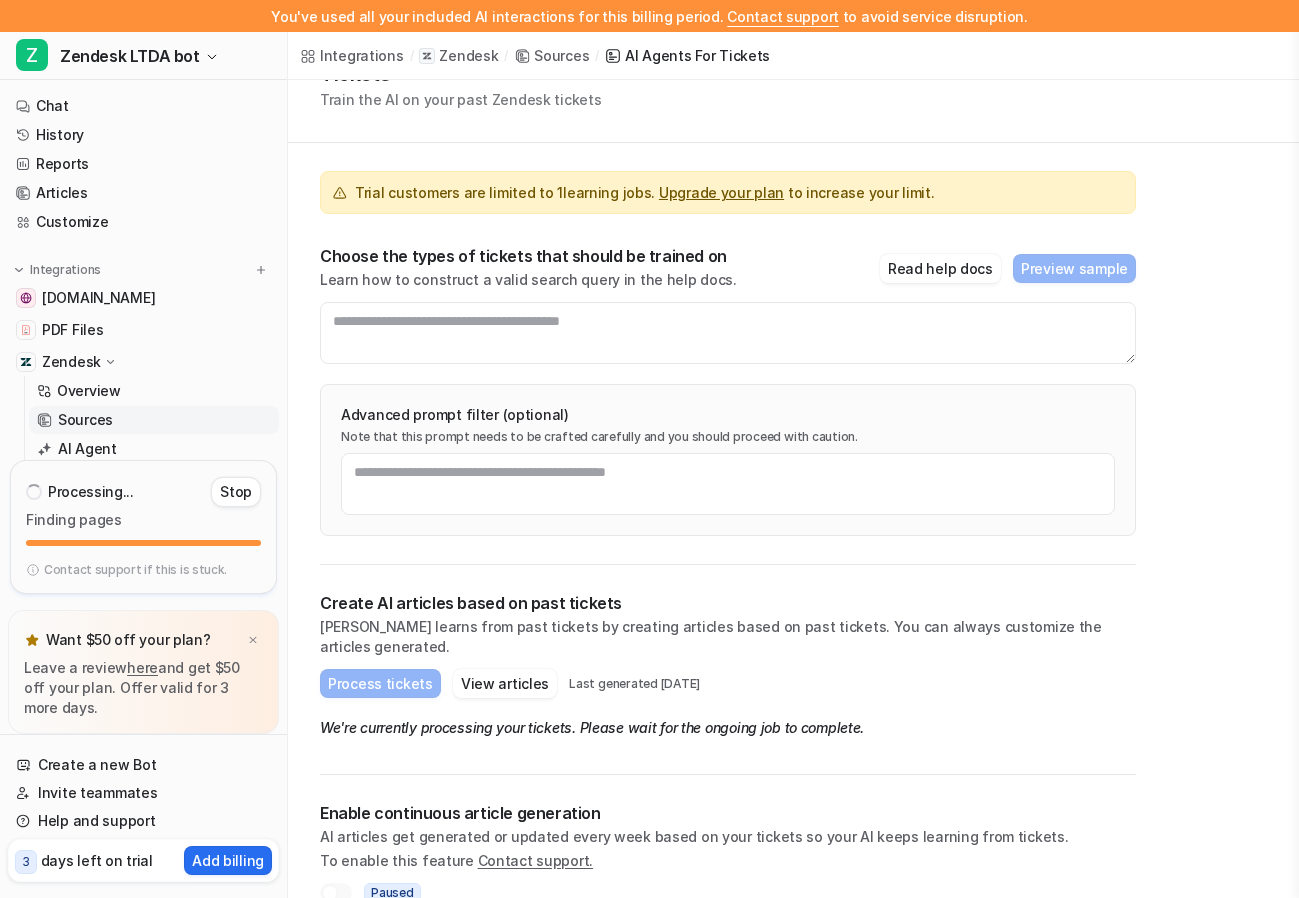 scroll, scrollTop: 100, scrollLeft: 0, axis: vertical 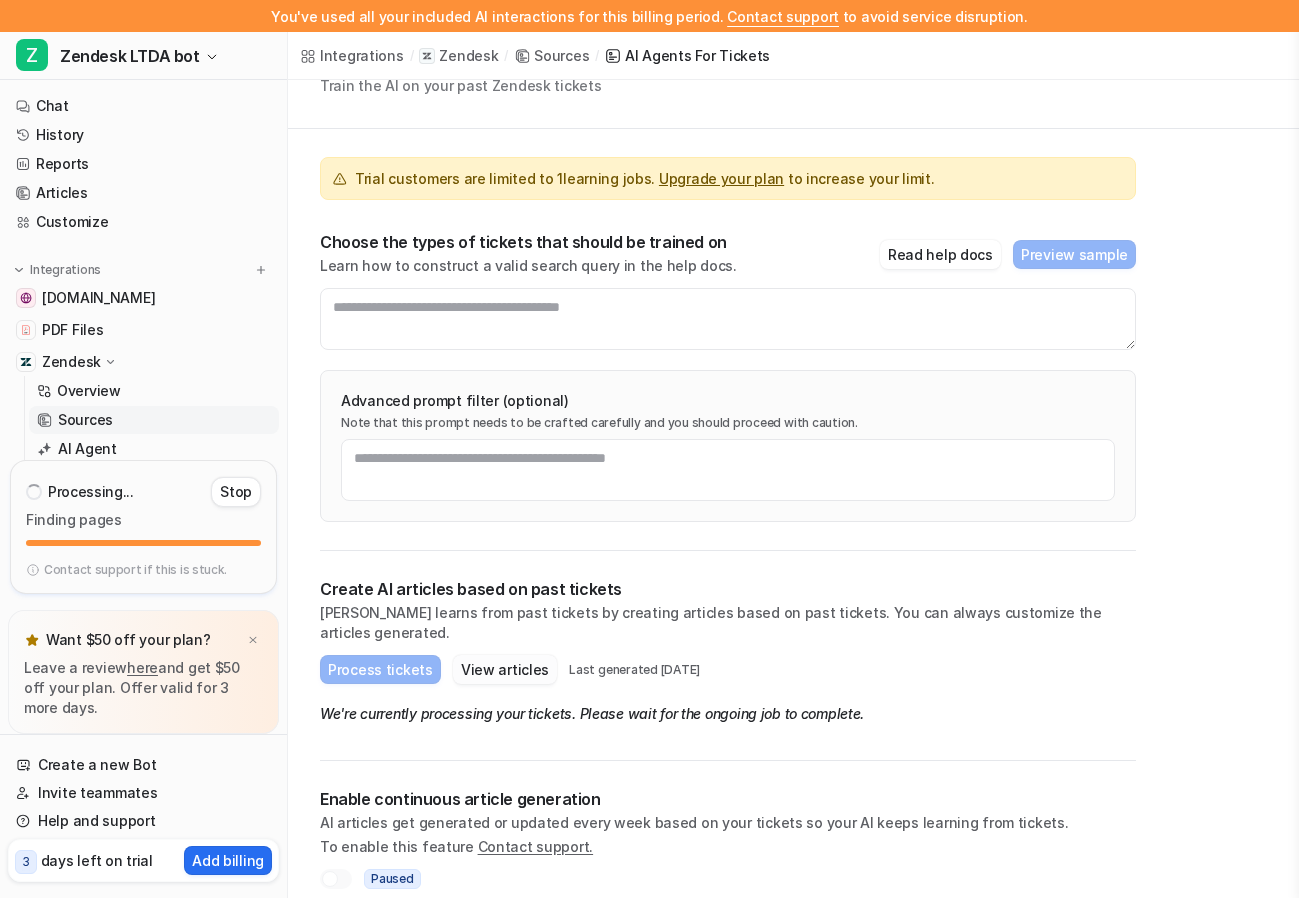 click on "View articles" at bounding box center [505, 669] 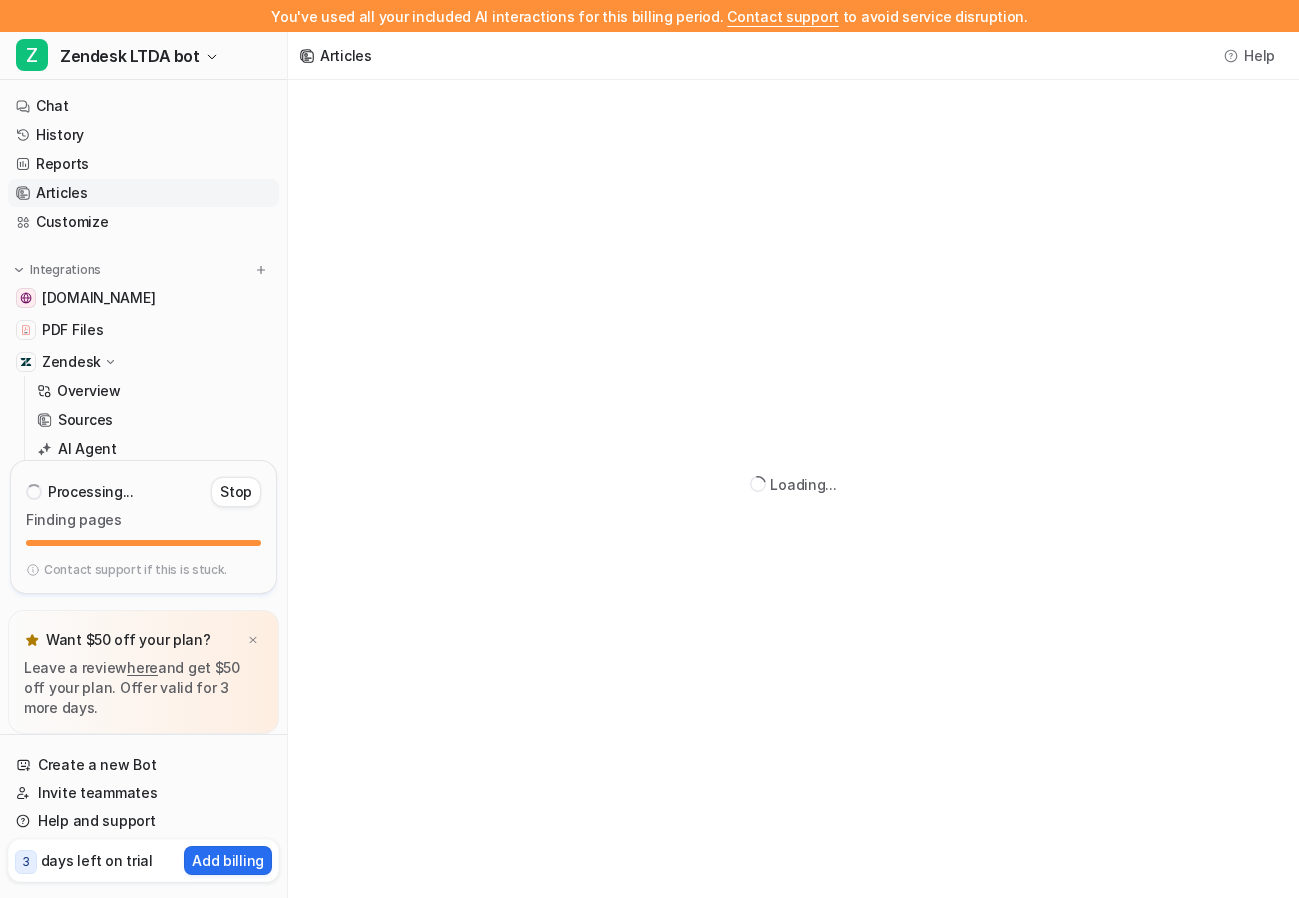 scroll, scrollTop: 0, scrollLeft: 0, axis: both 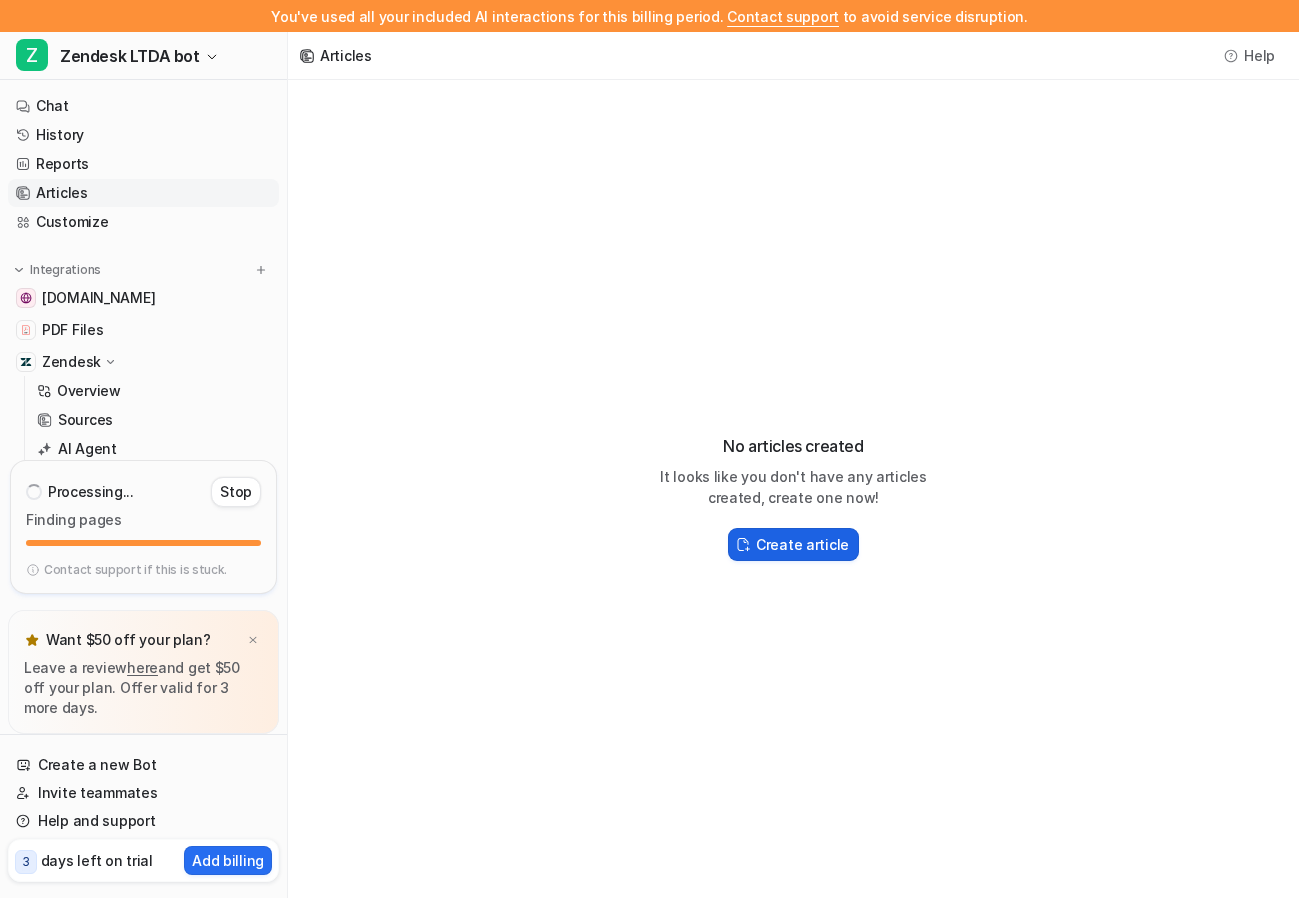 click on "Create article" at bounding box center [802, 544] 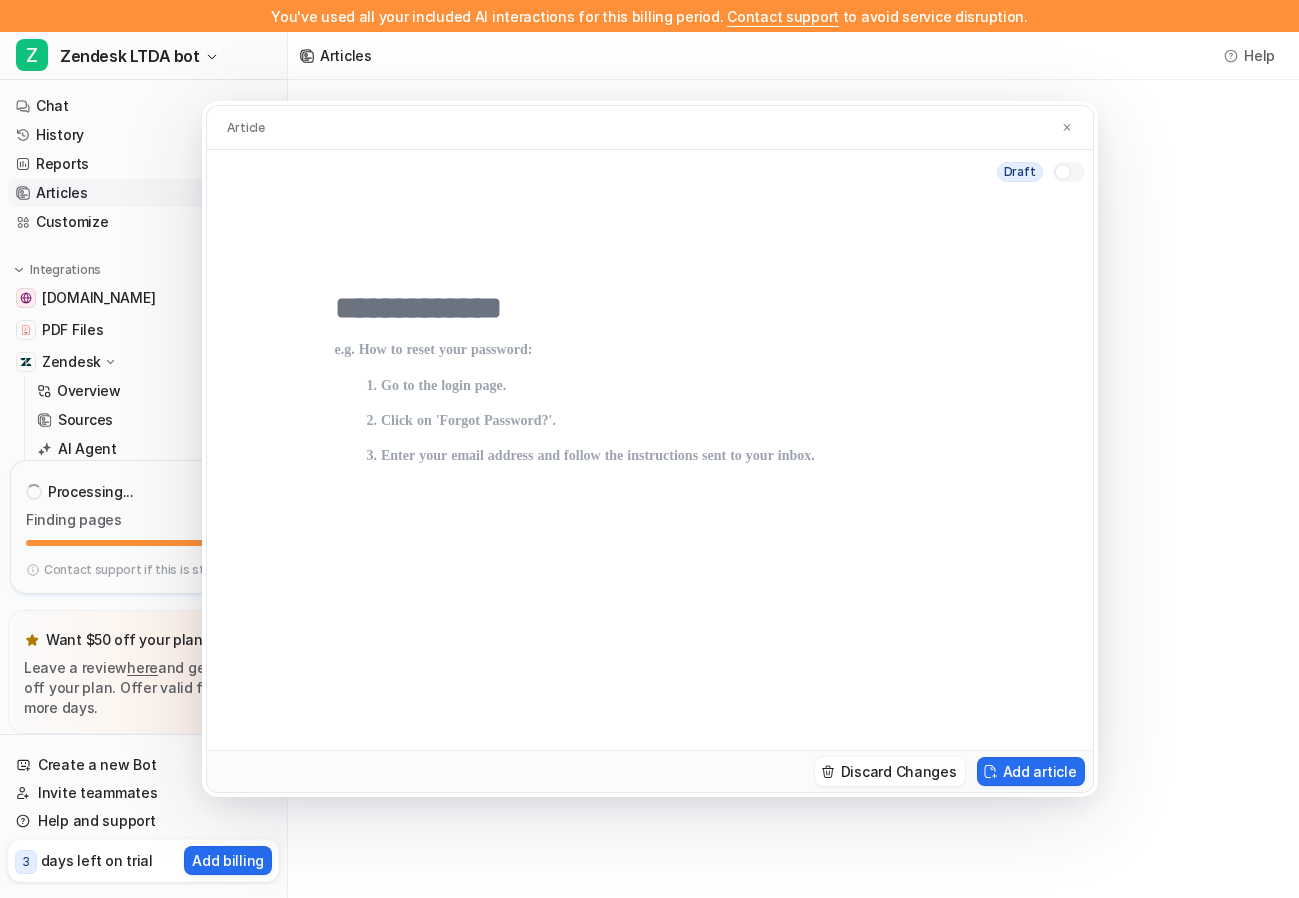 click at bounding box center [650, 526] 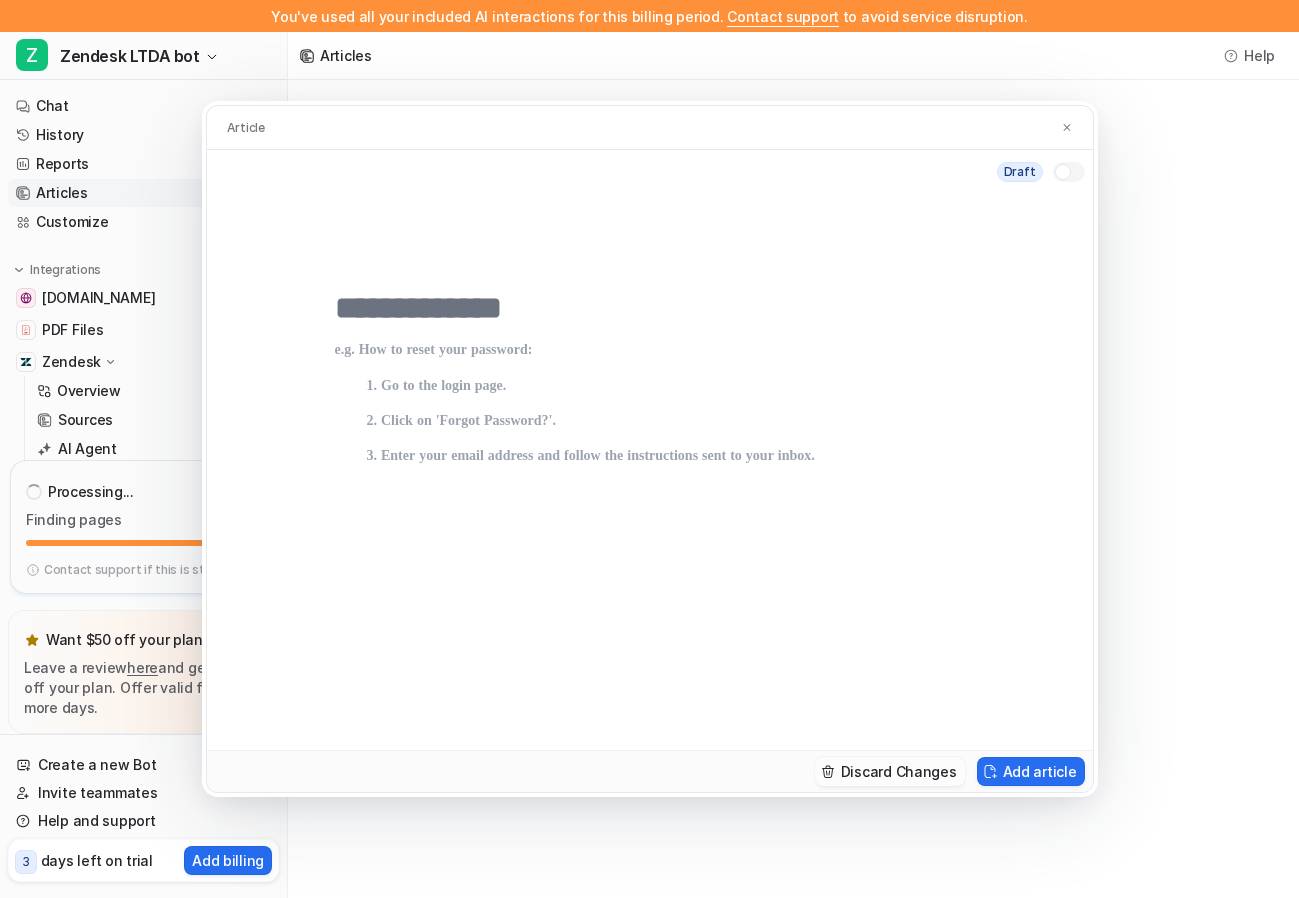 click on "Discard Changes" at bounding box center (890, 771) 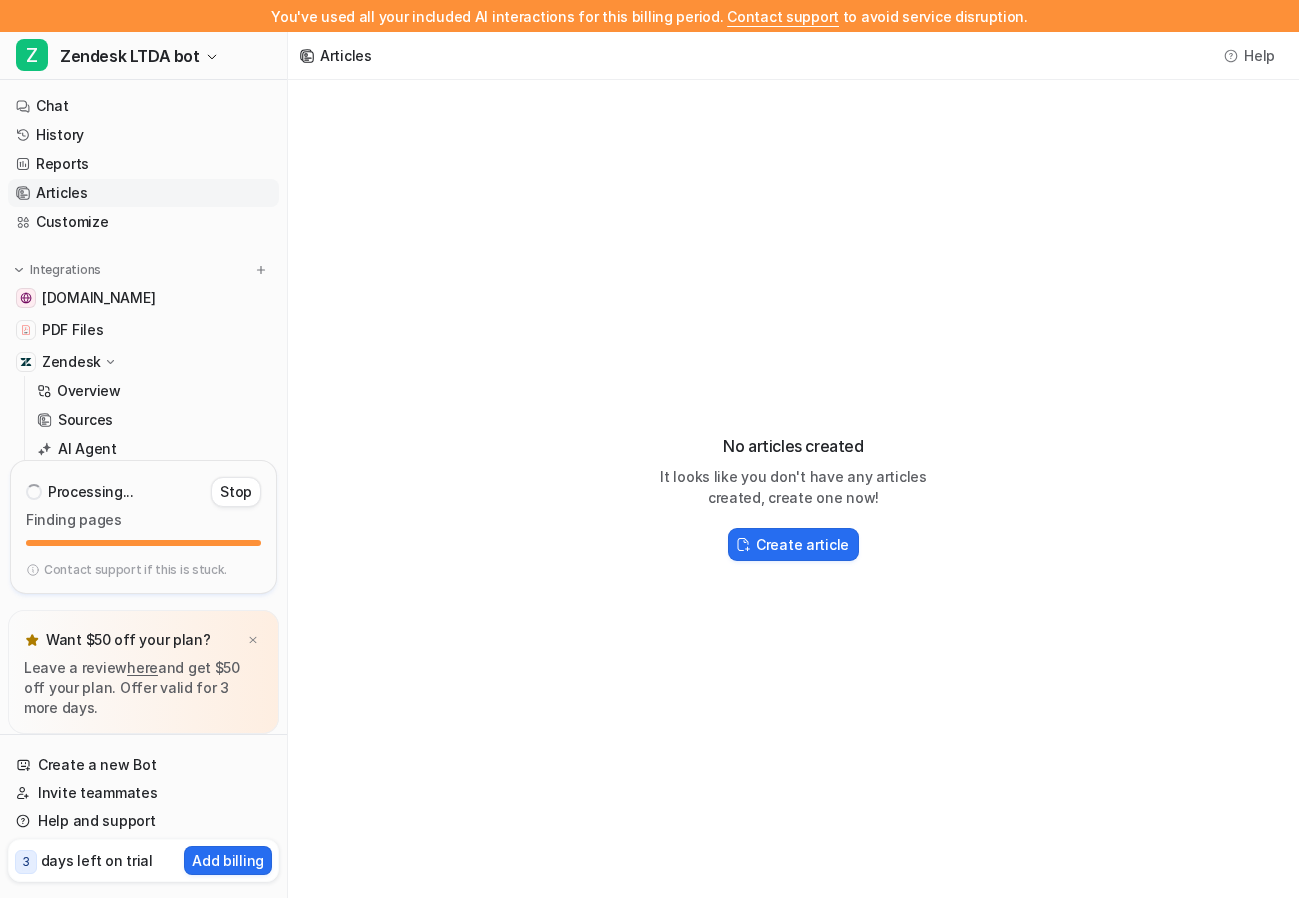 click on "No articles created It looks like you don't have any articles created, create one now! Create article" at bounding box center [793, 489] 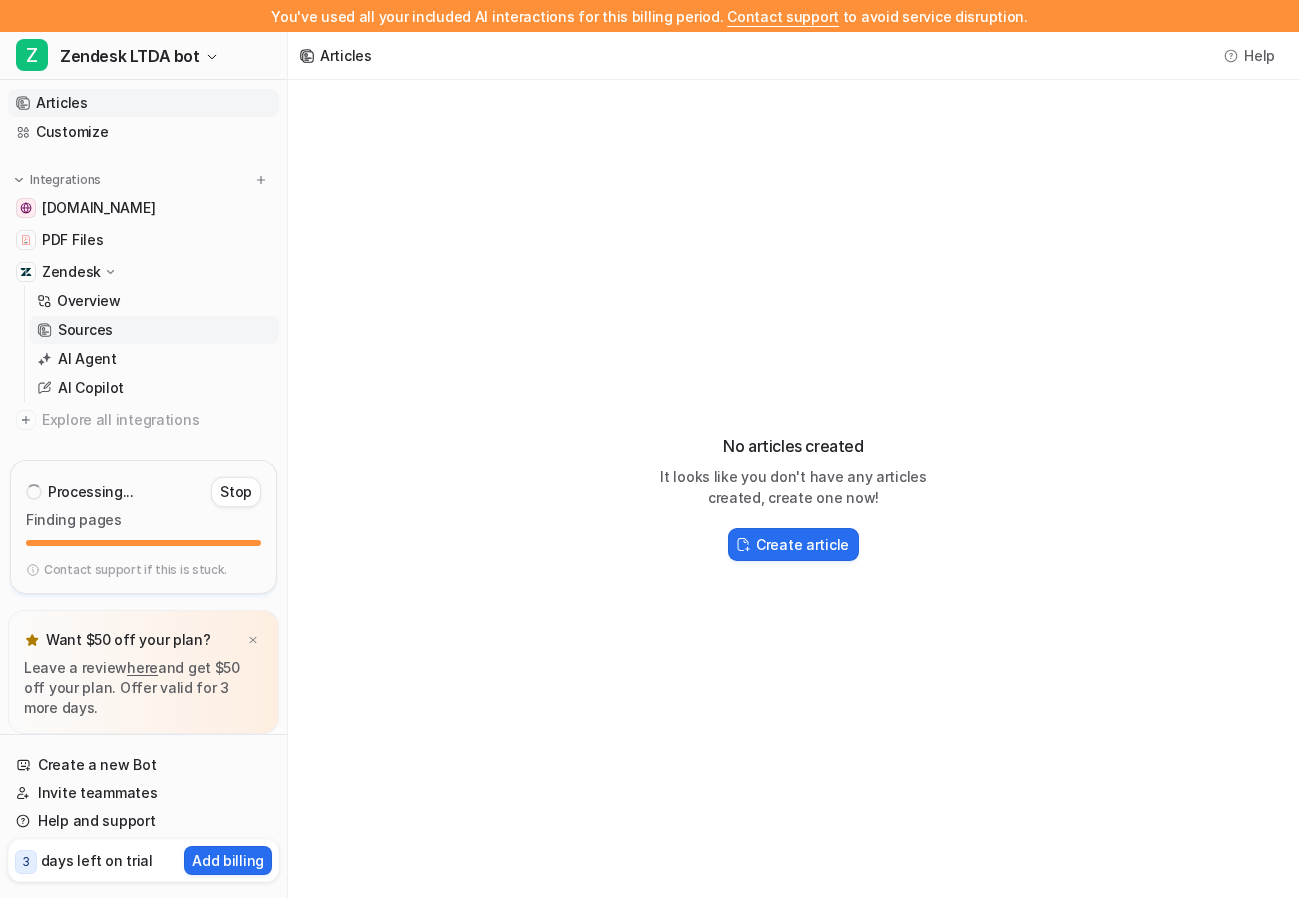 scroll, scrollTop: 105, scrollLeft: 0, axis: vertical 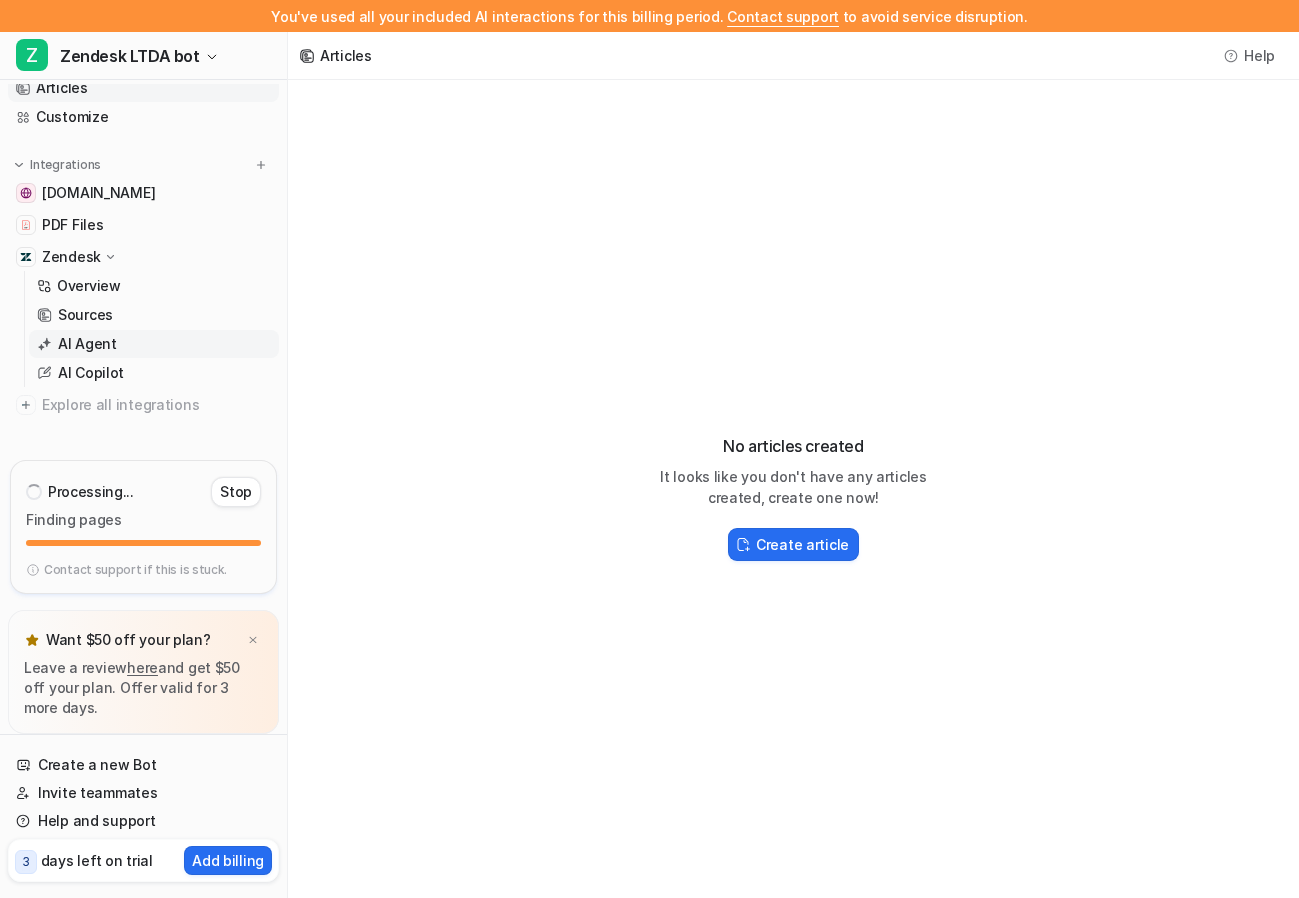 click on "AI Agent" at bounding box center [154, 344] 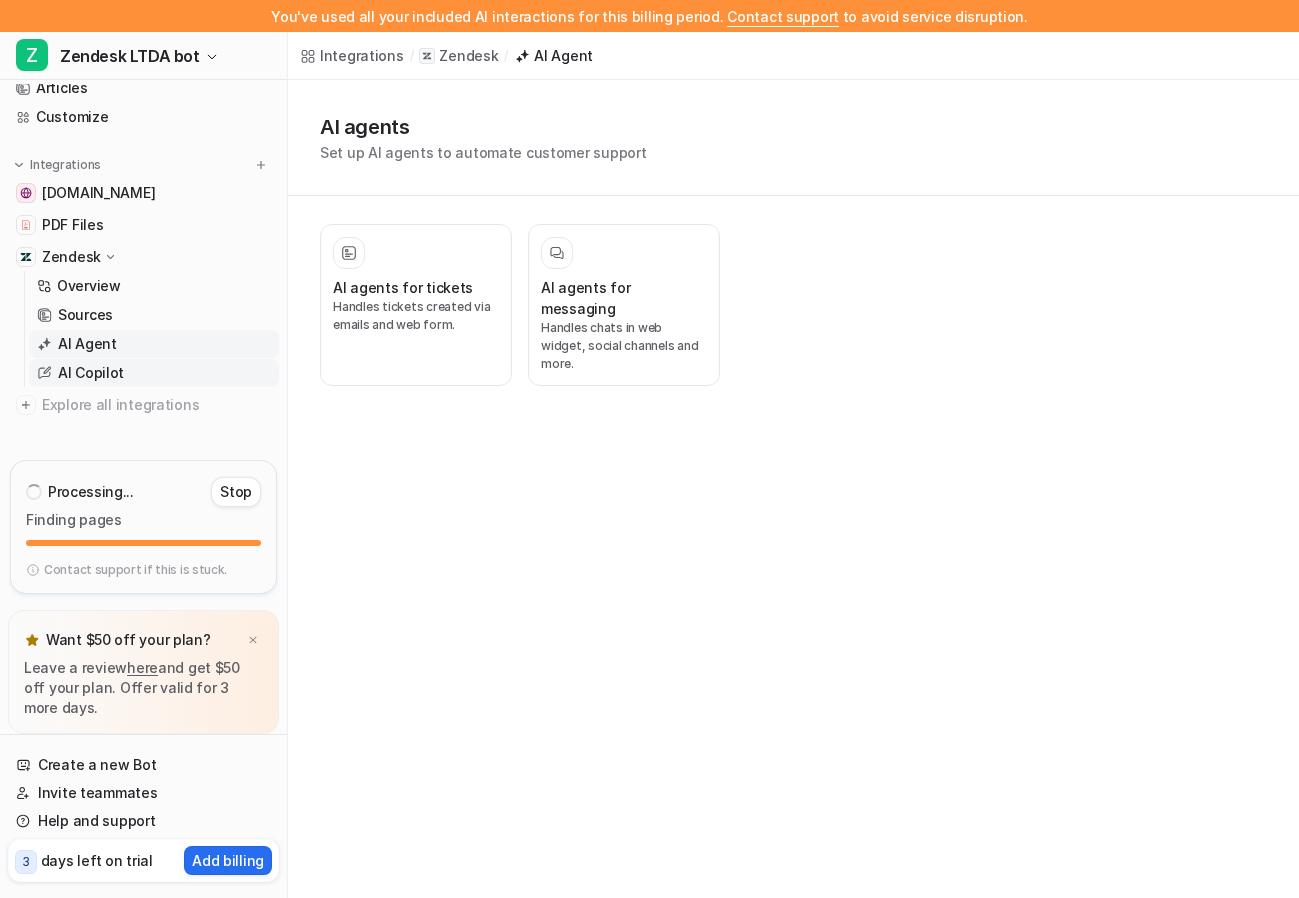 click on "AI Copilot" at bounding box center [91, 373] 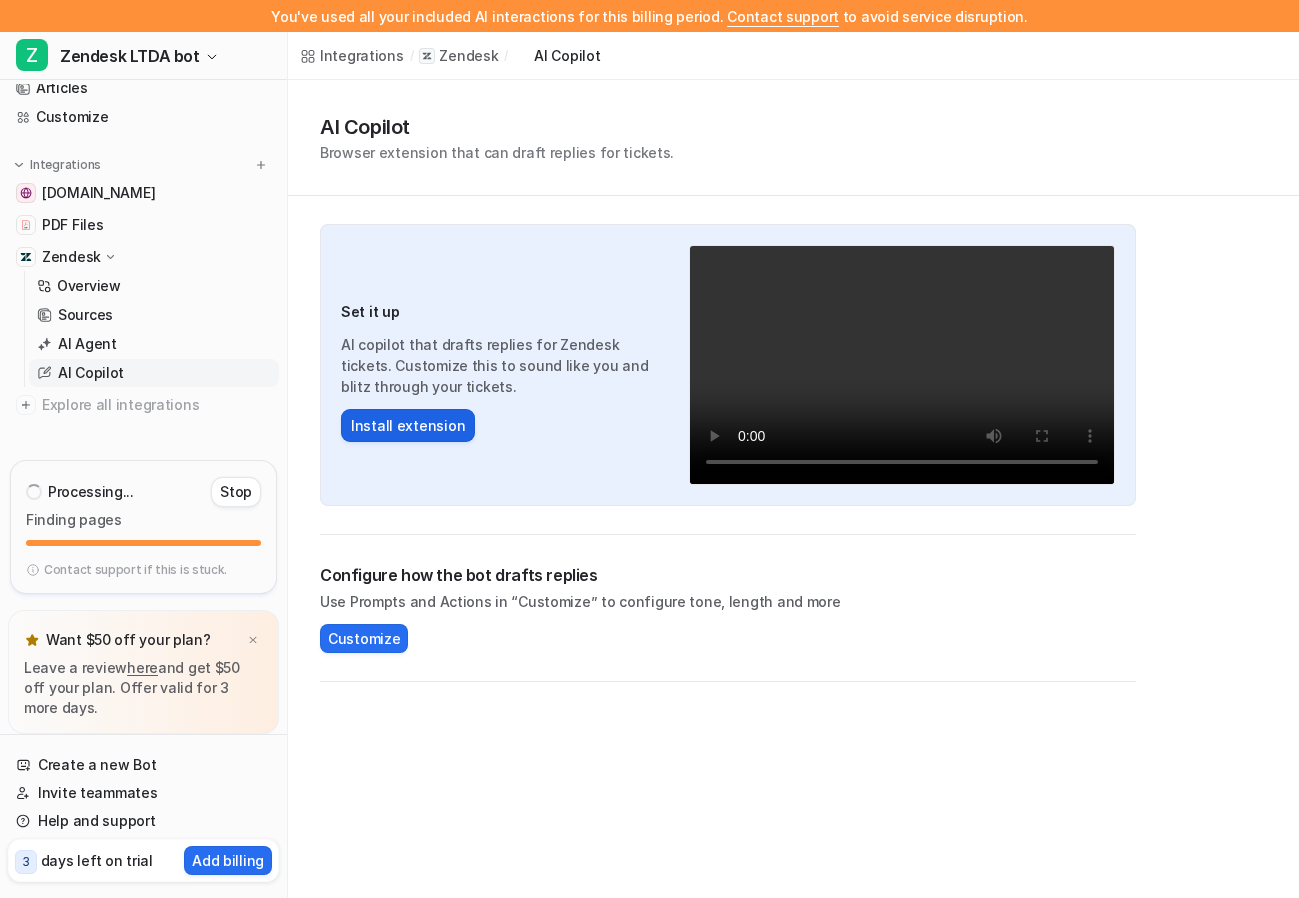 click on "Install extension" at bounding box center (408, 425) 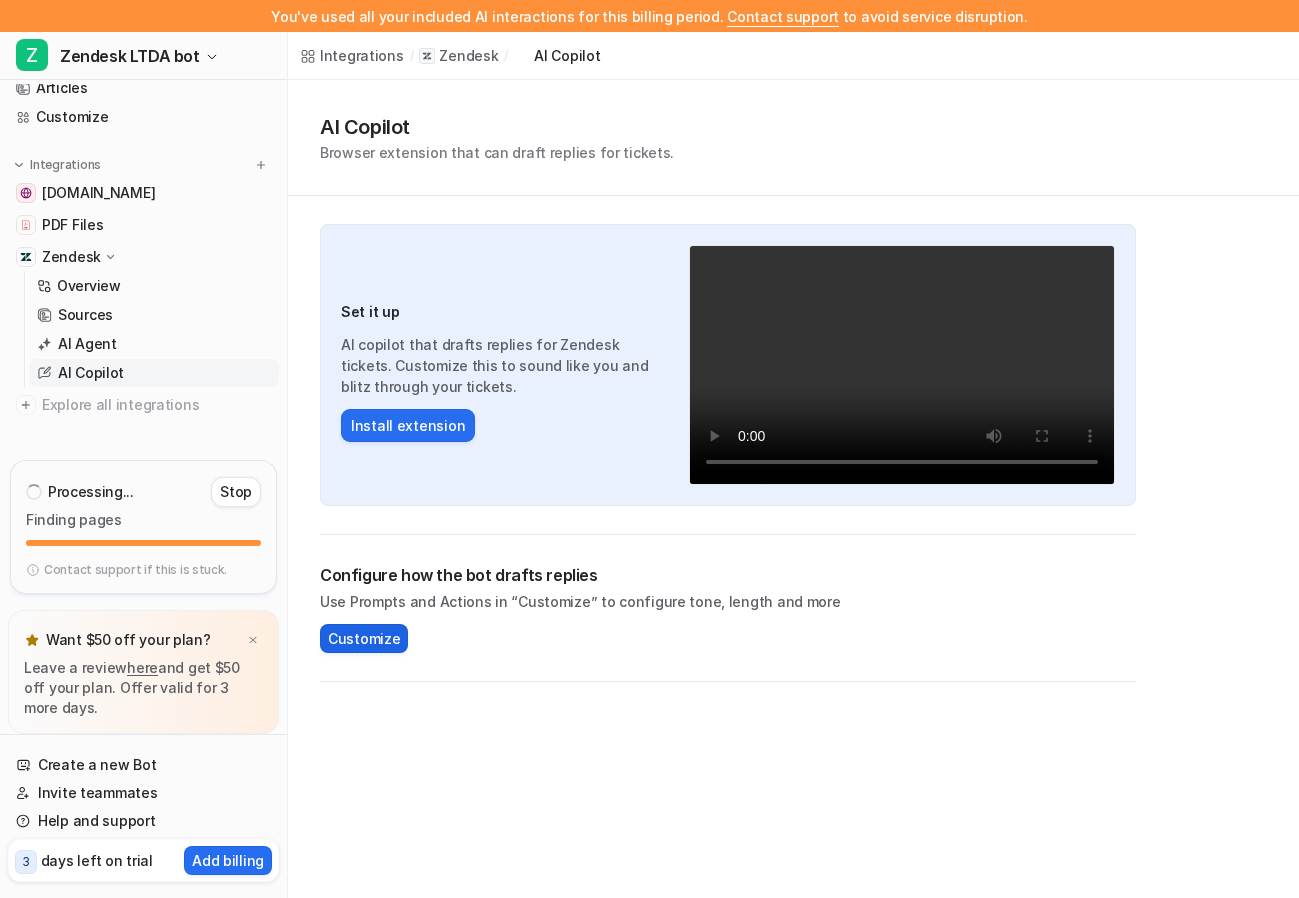 click on "Customize" at bounding box center (364, 638) 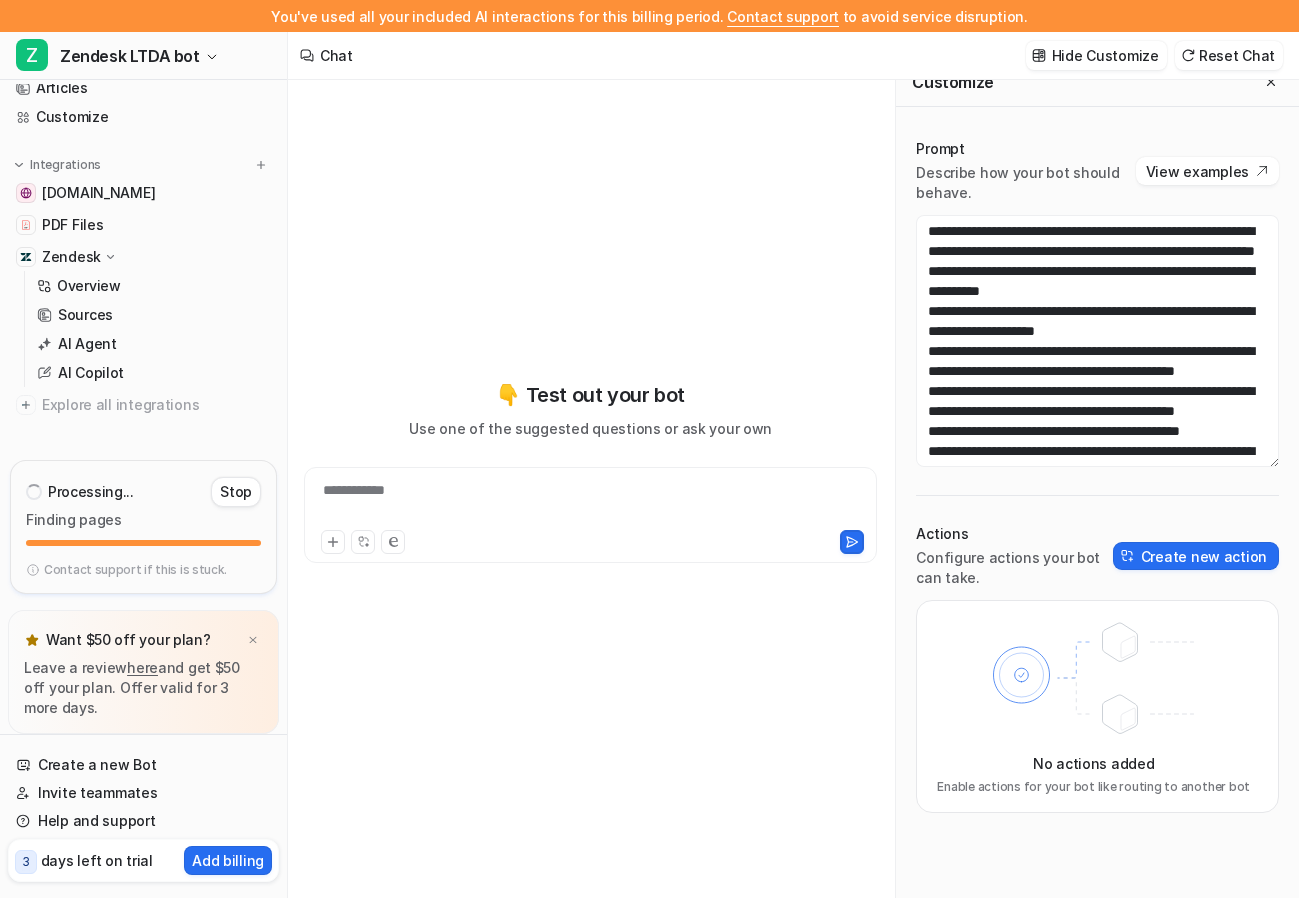 scroll, scrollTop: 32, scrollLeft: 0, axis: vertical 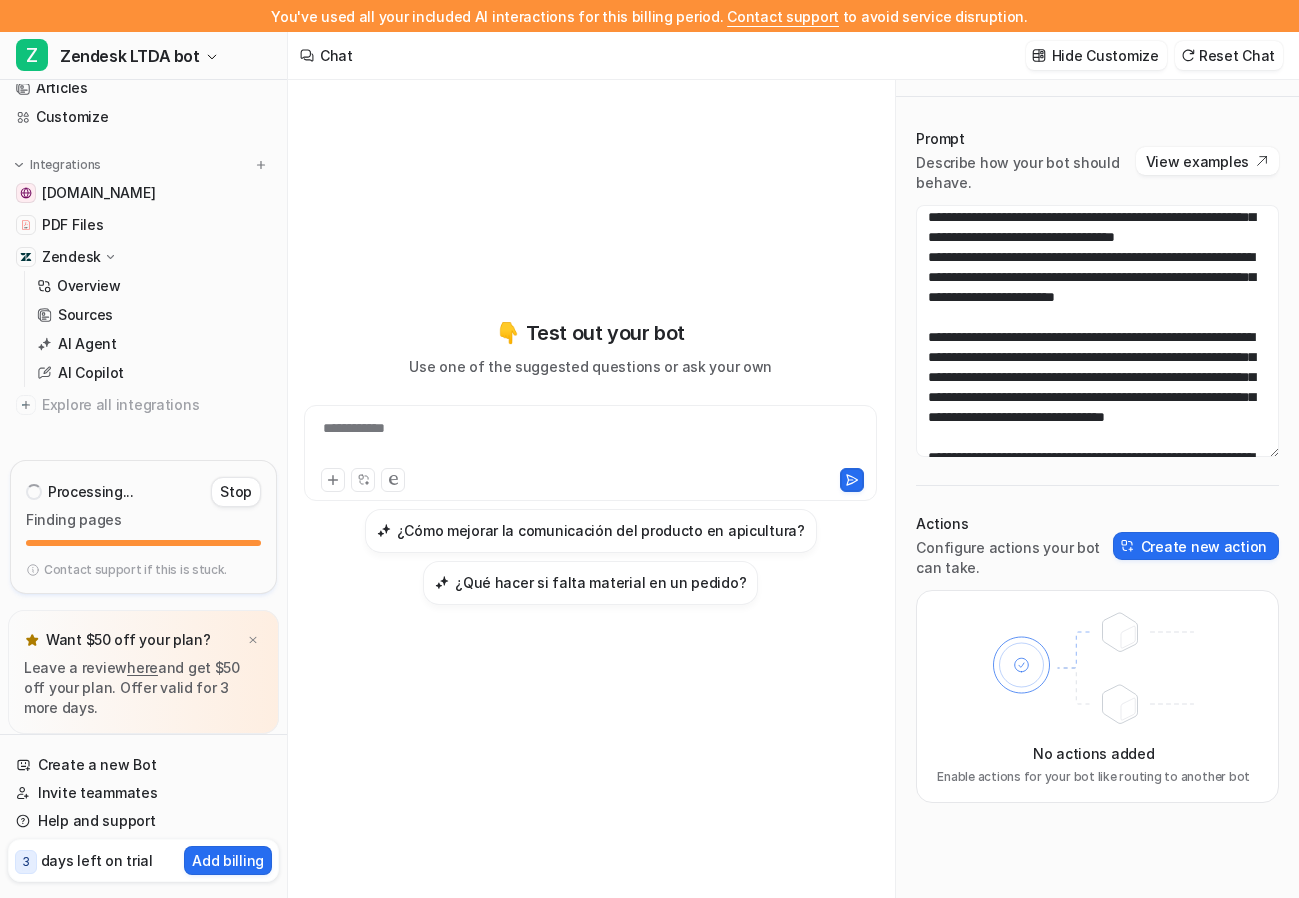 click on "**********" at bounding box center [590, 441] 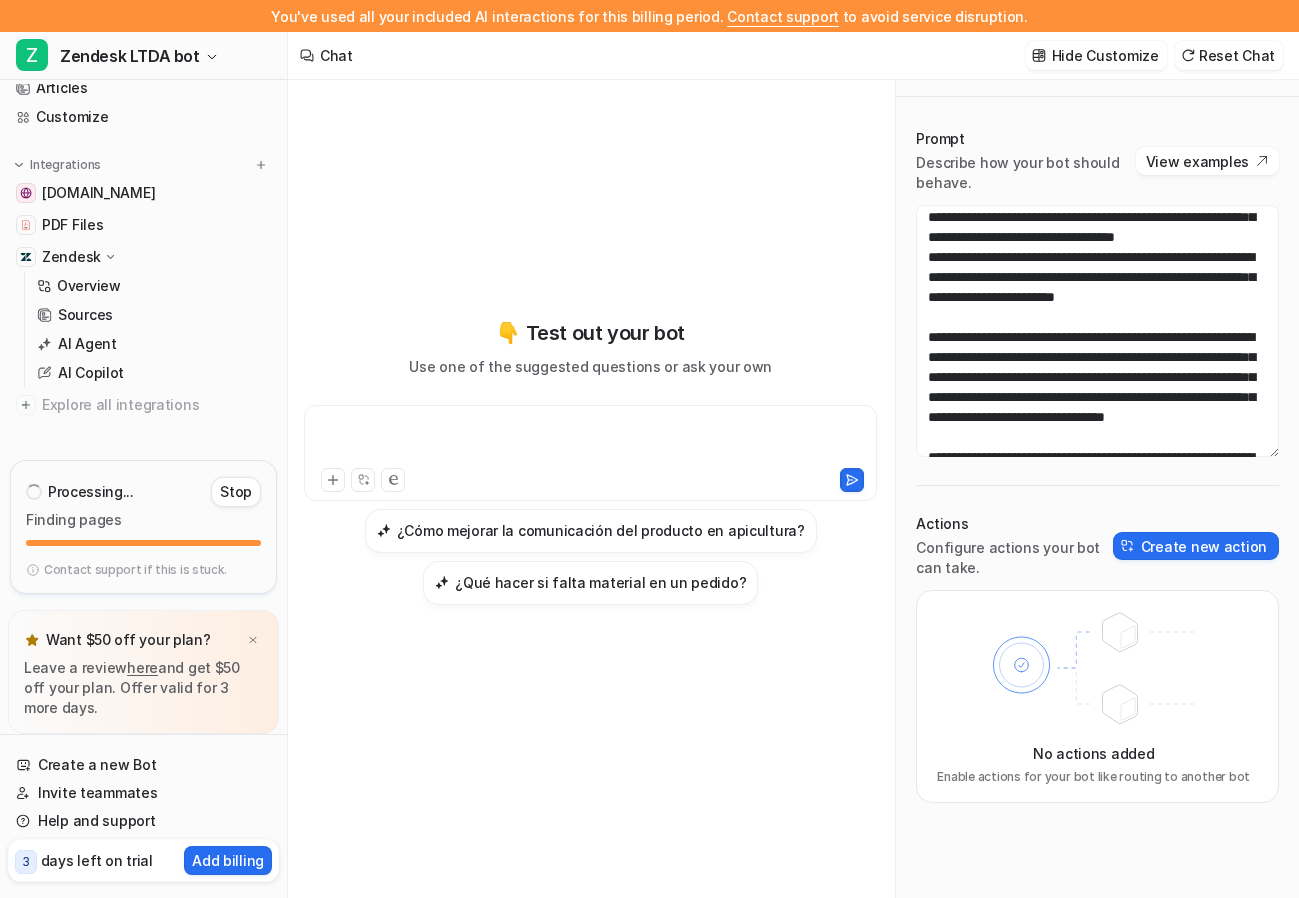 type 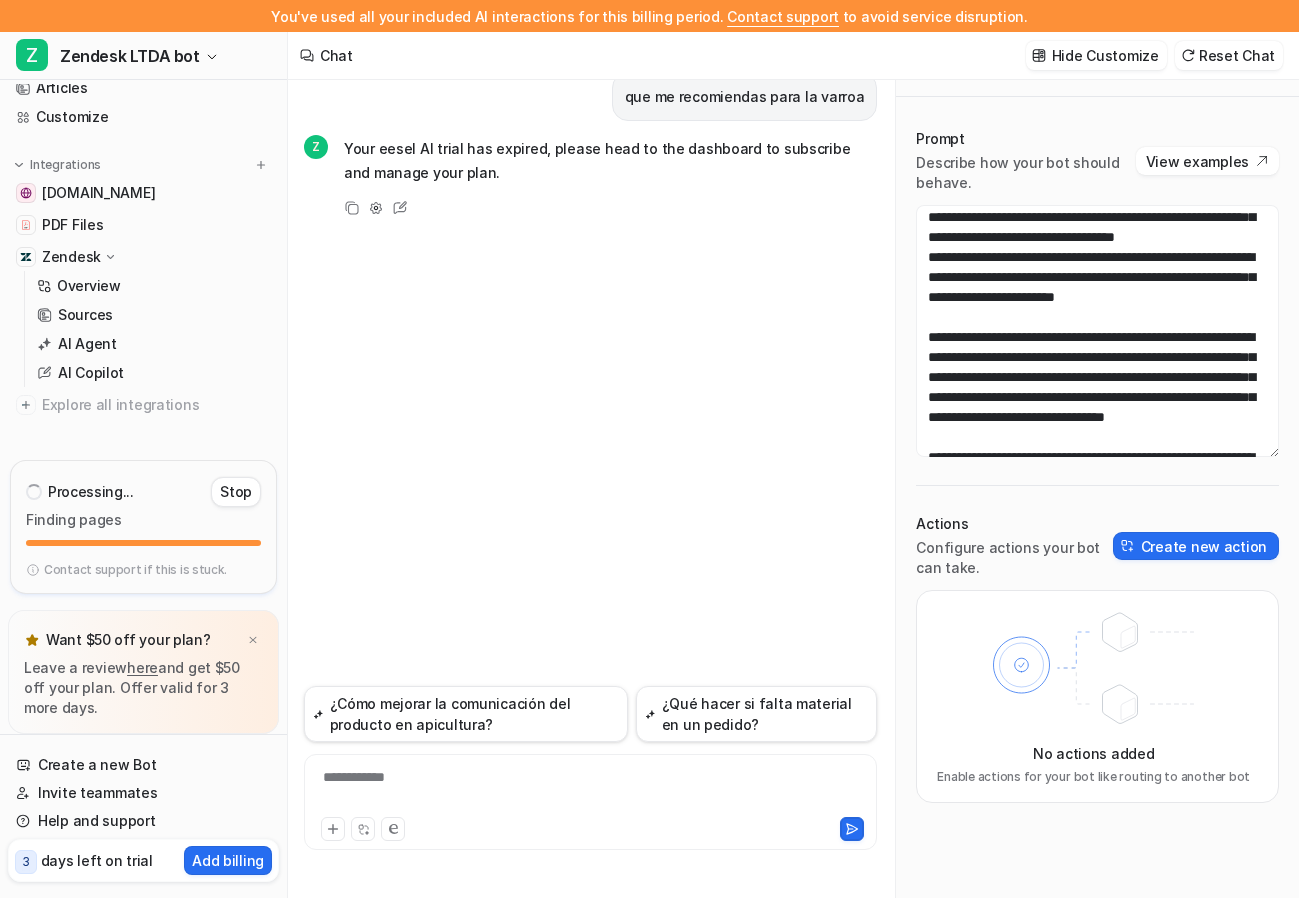scroll, scrollTop: 21, scrollLeft: 0, axis: vertical 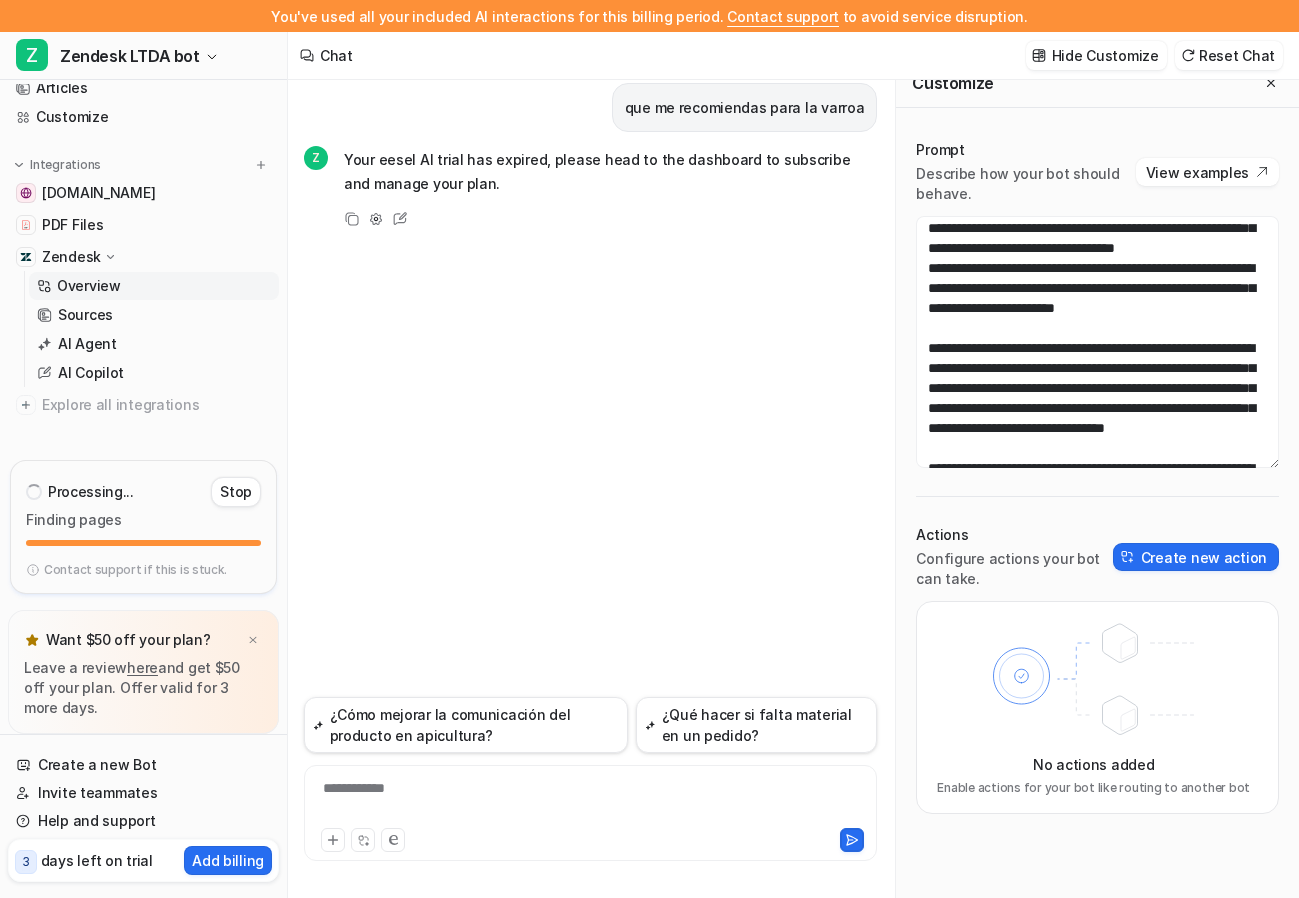 click on "Overview" at bounding box center (154, 286) 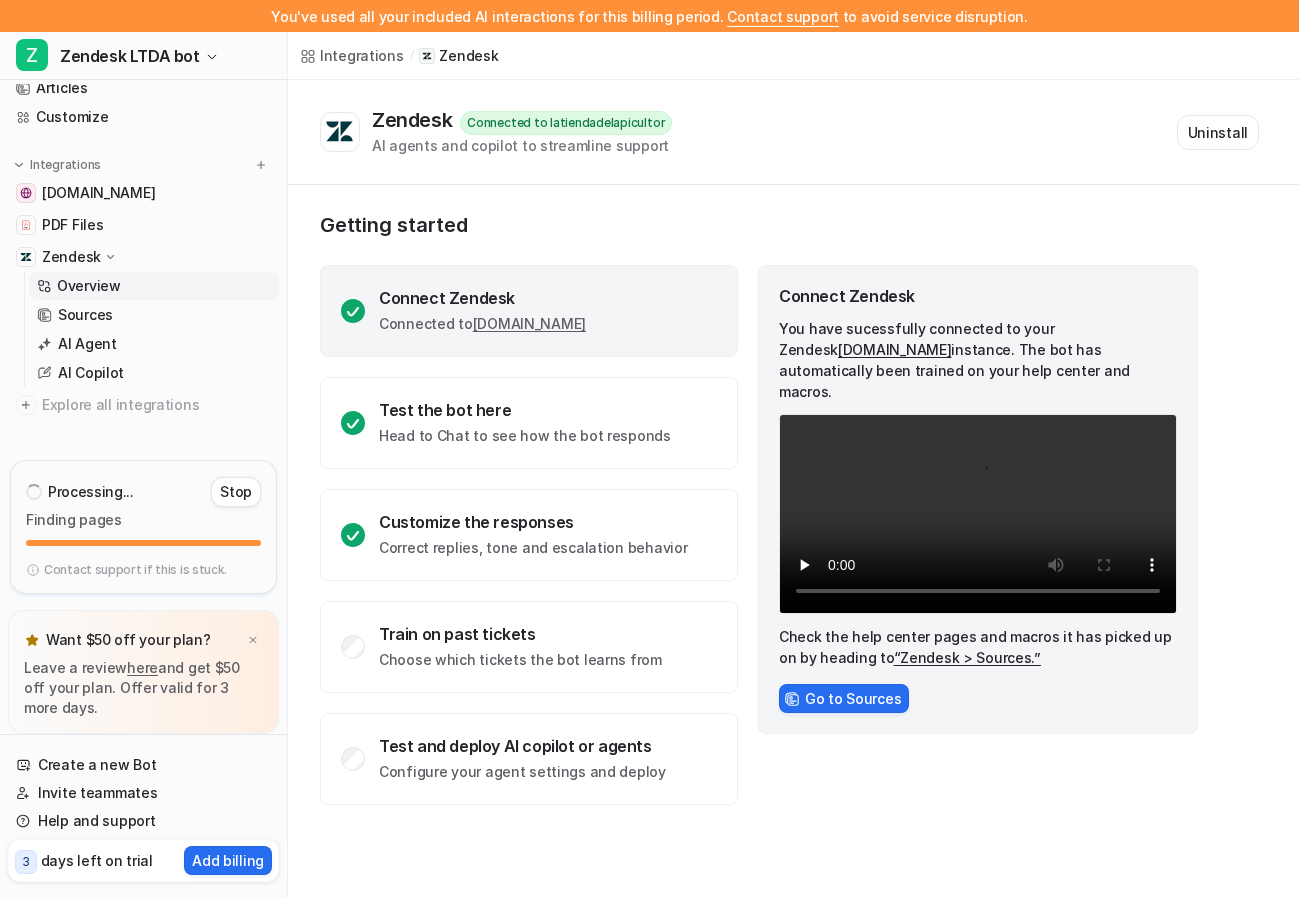 scroll, scrollTop: 0, scrollLeft: 0, axis: both 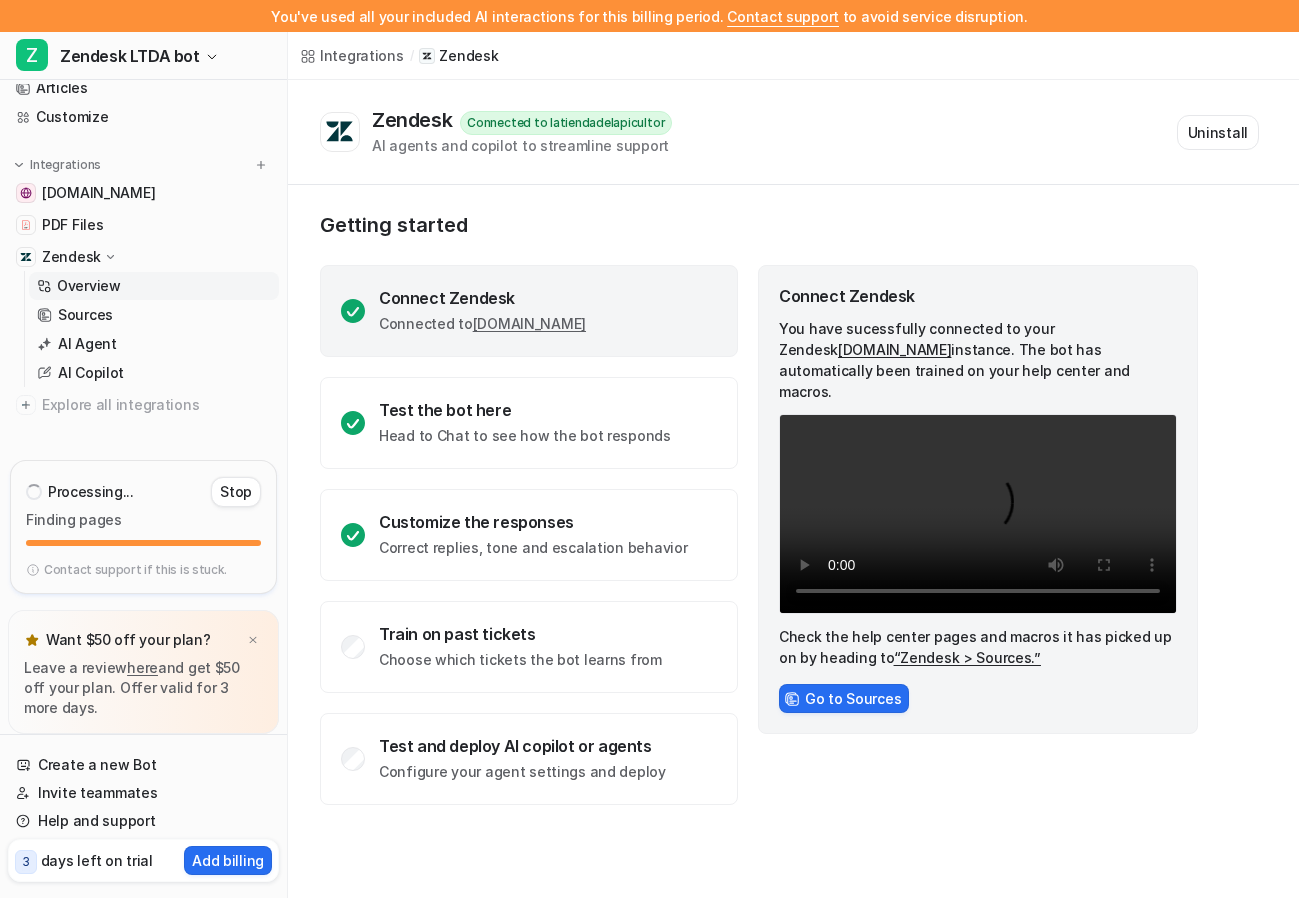 click on "Connected to  [DOMAIN_NAME]" 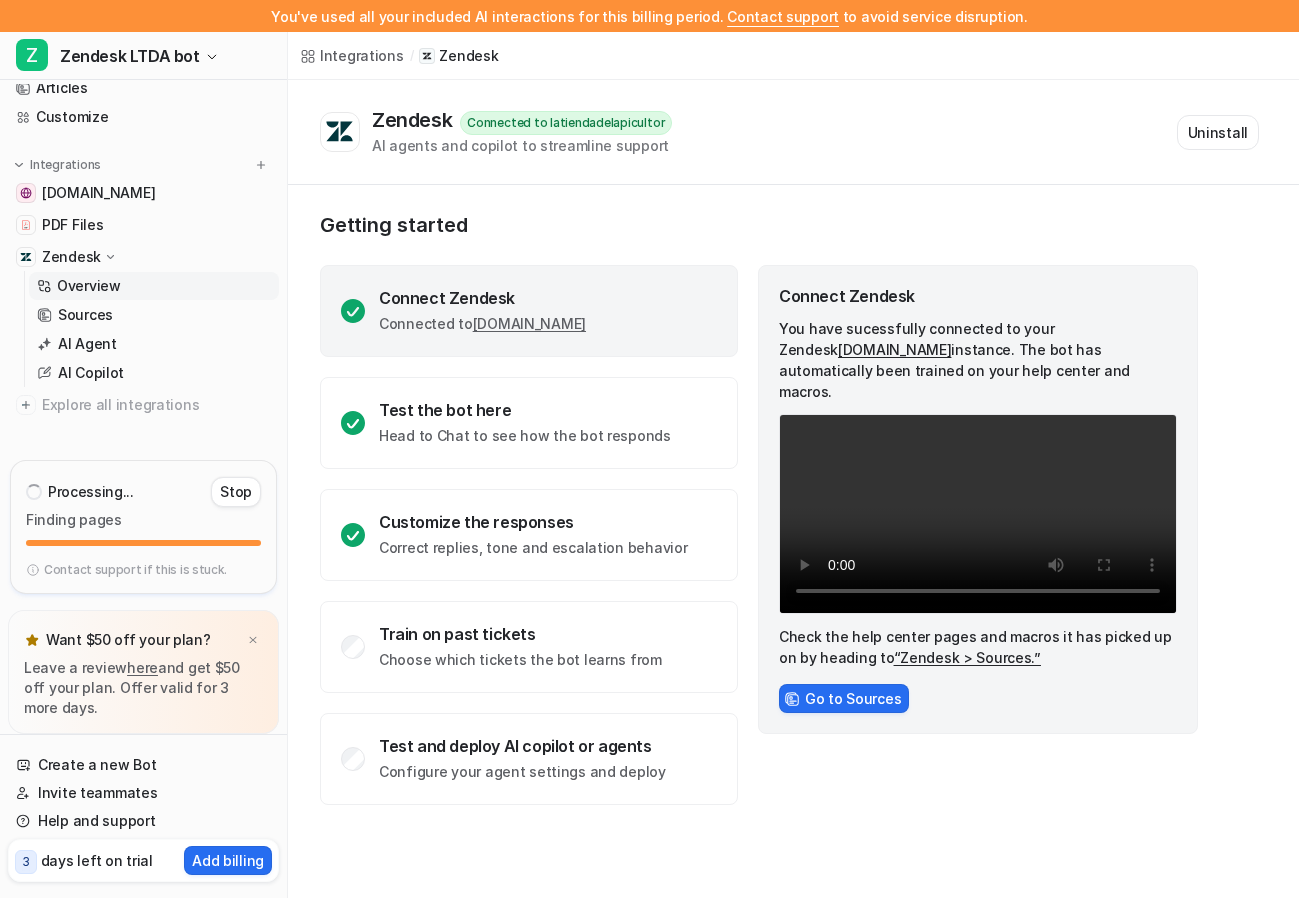 click on "“Zendesk > Sources.”" at bounding box center [967, 657] 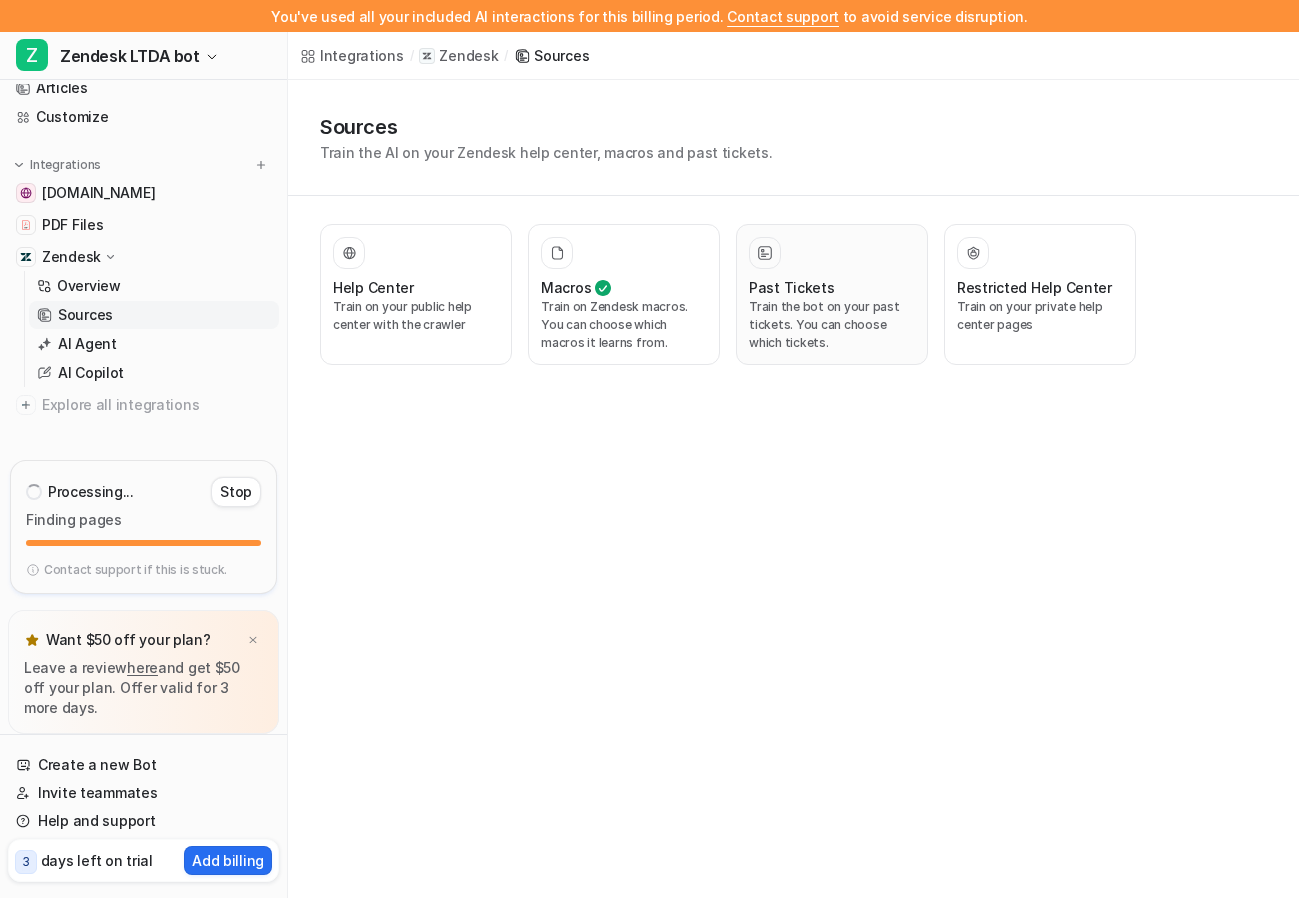 click on "Train the bot on your past tickets. You can choose which tickets." at bounding box center (832, 325) 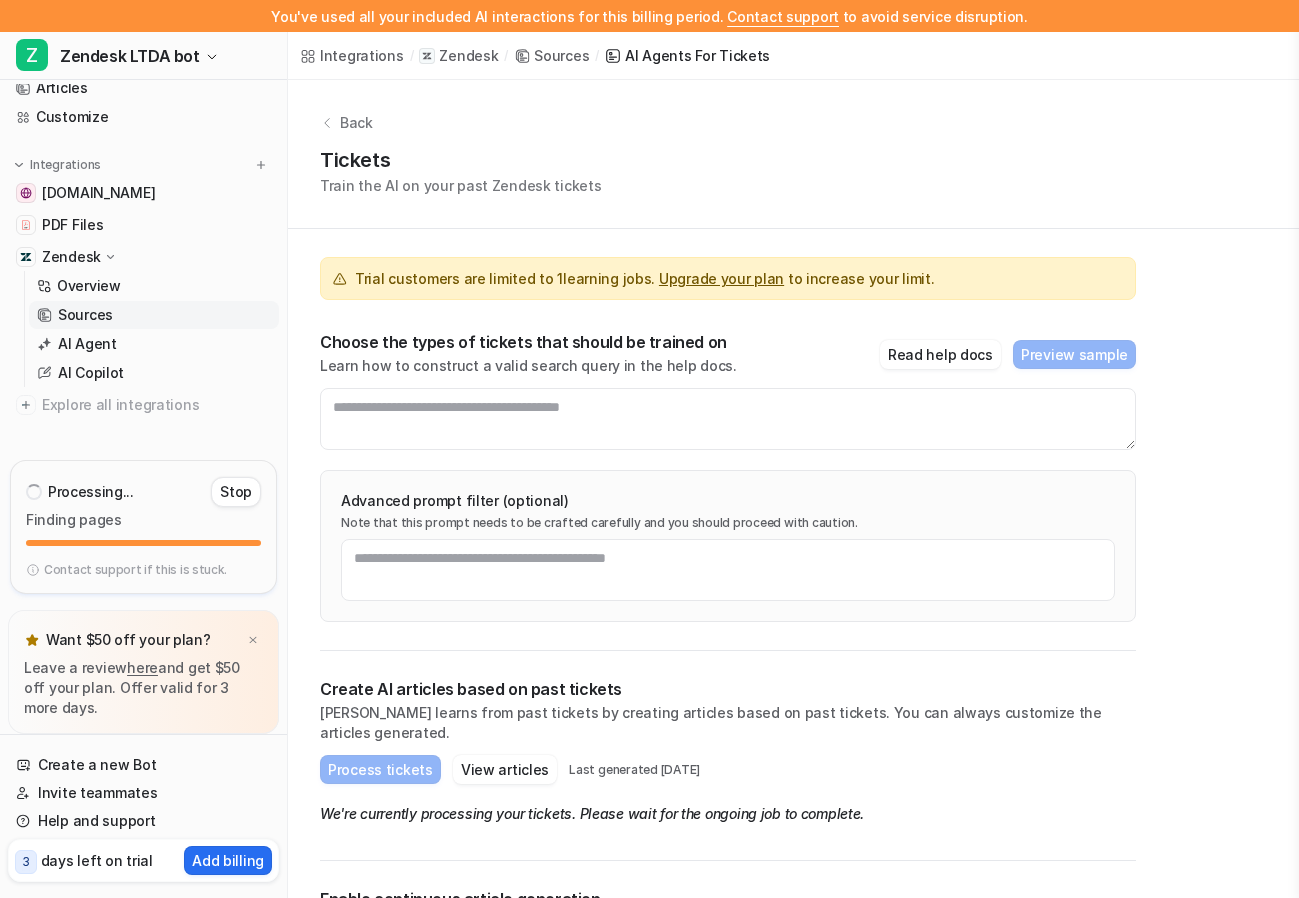 scroll, scrollTop: 100, scrollLeft: 0, axis: vertical 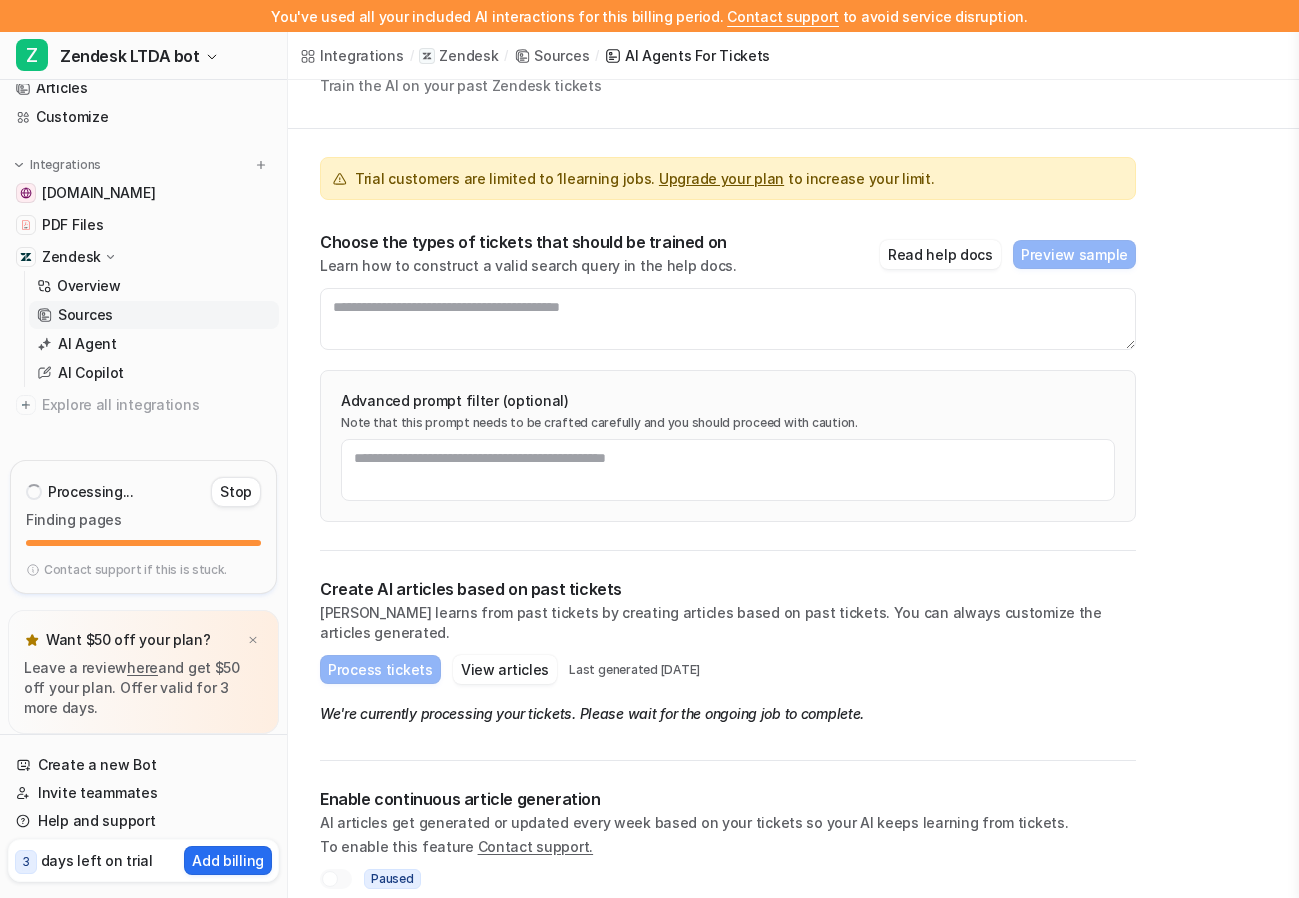 click at bounding box center [330, 879] 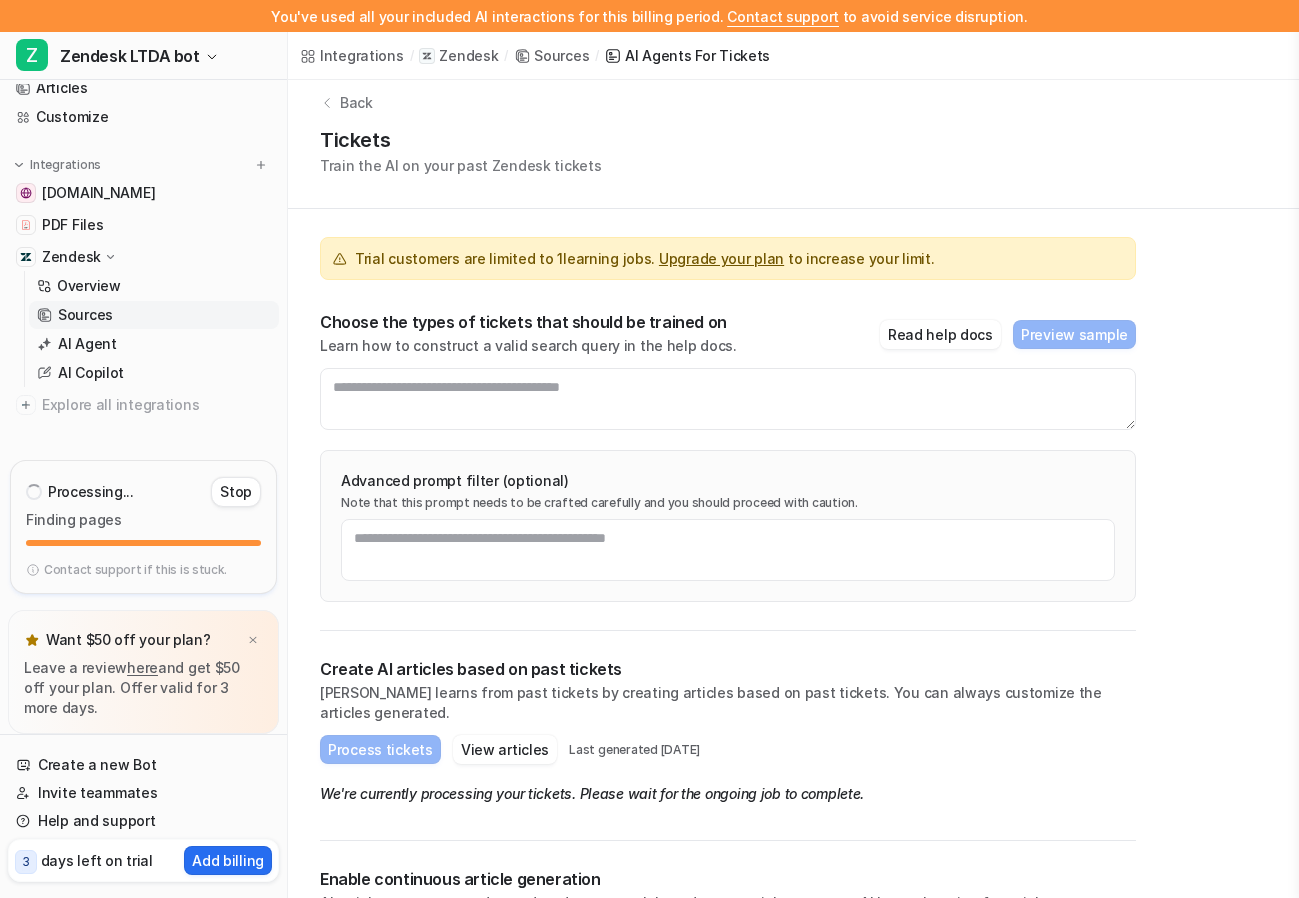 scroll, scrollTop: 0, scrollLeft: 0, axis: both 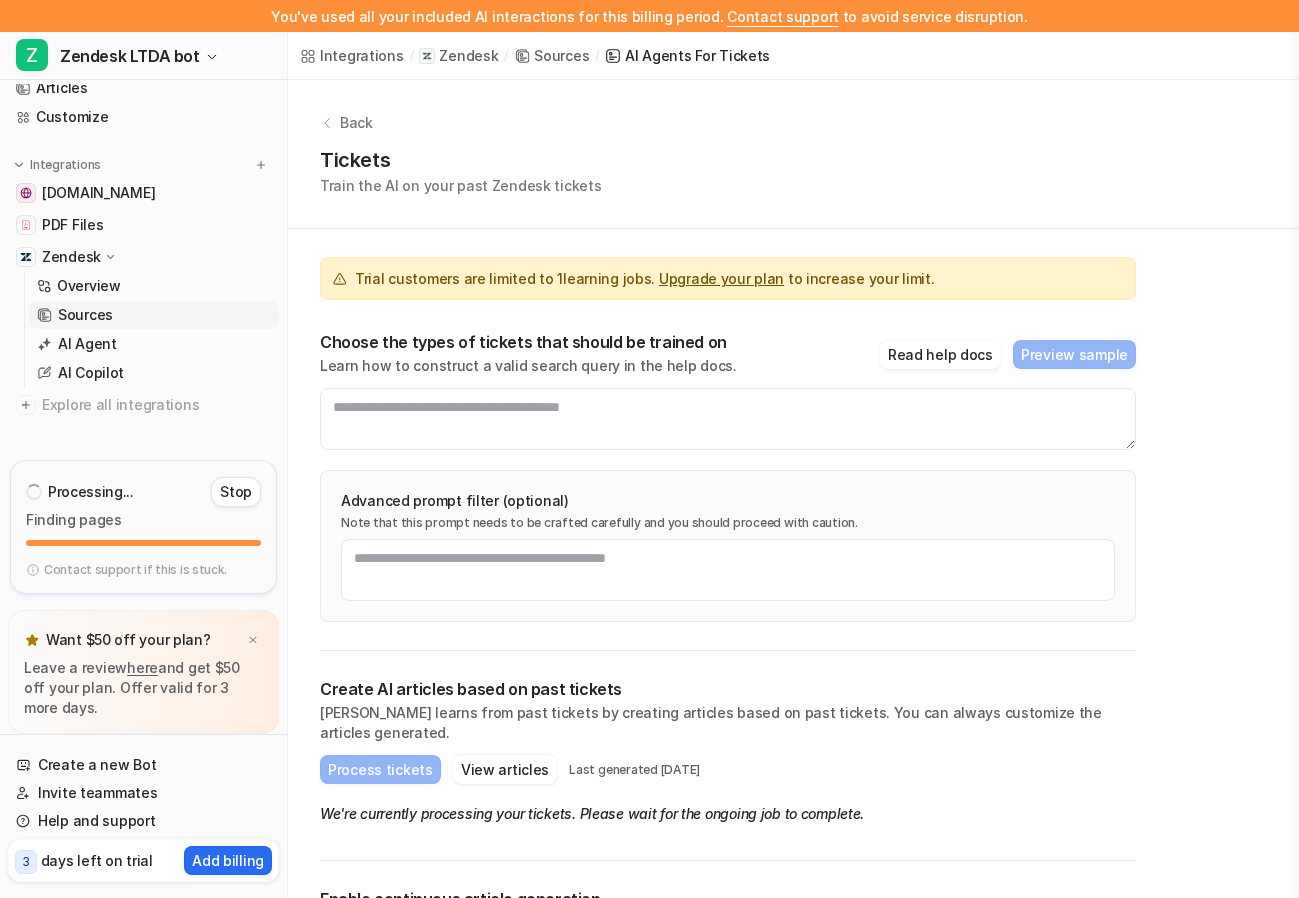 click on "Contact support" at bounding box center [783, 16] 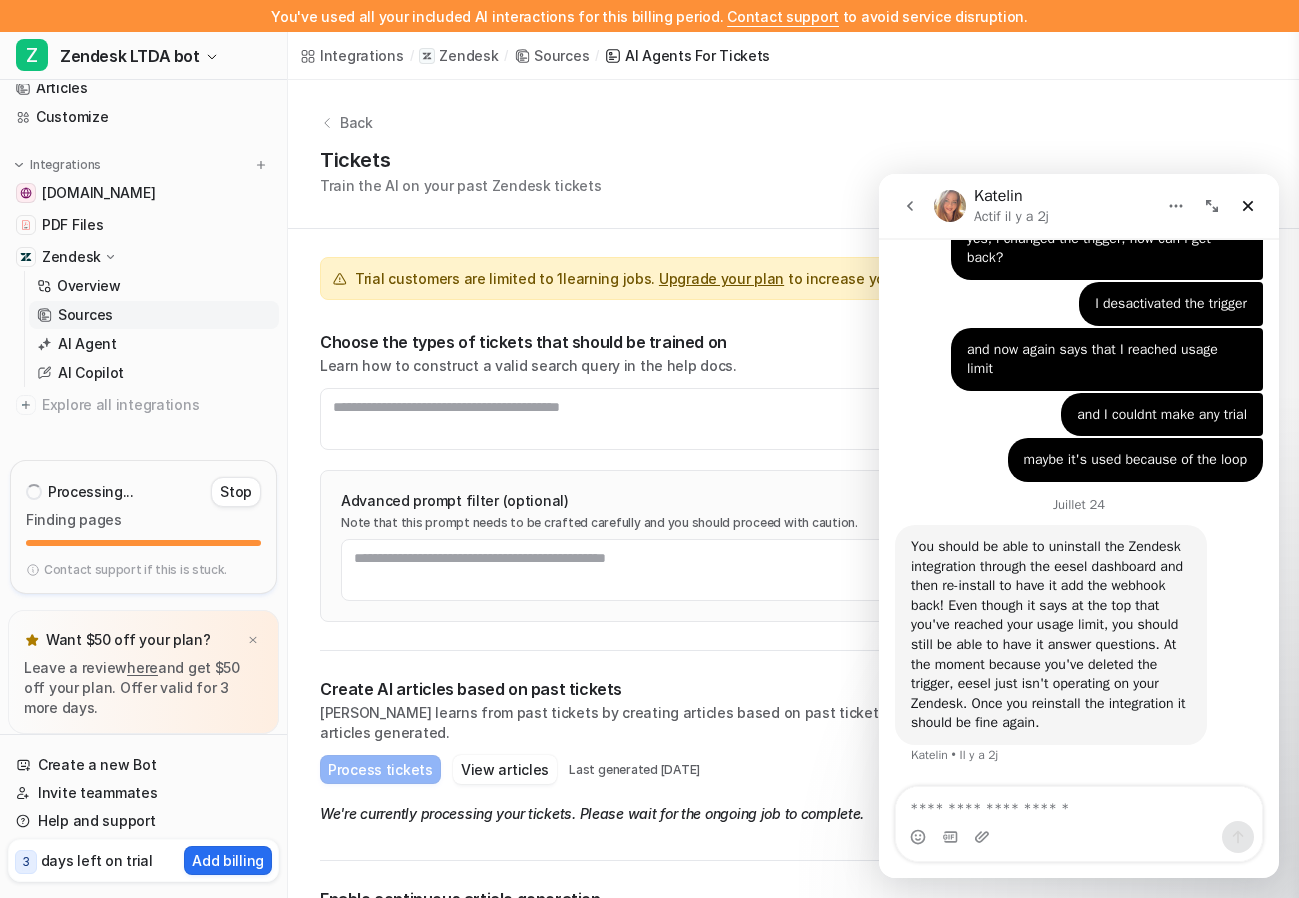 scroll, scrollTop: 2251, scrollLeft: 0, axis: vertical 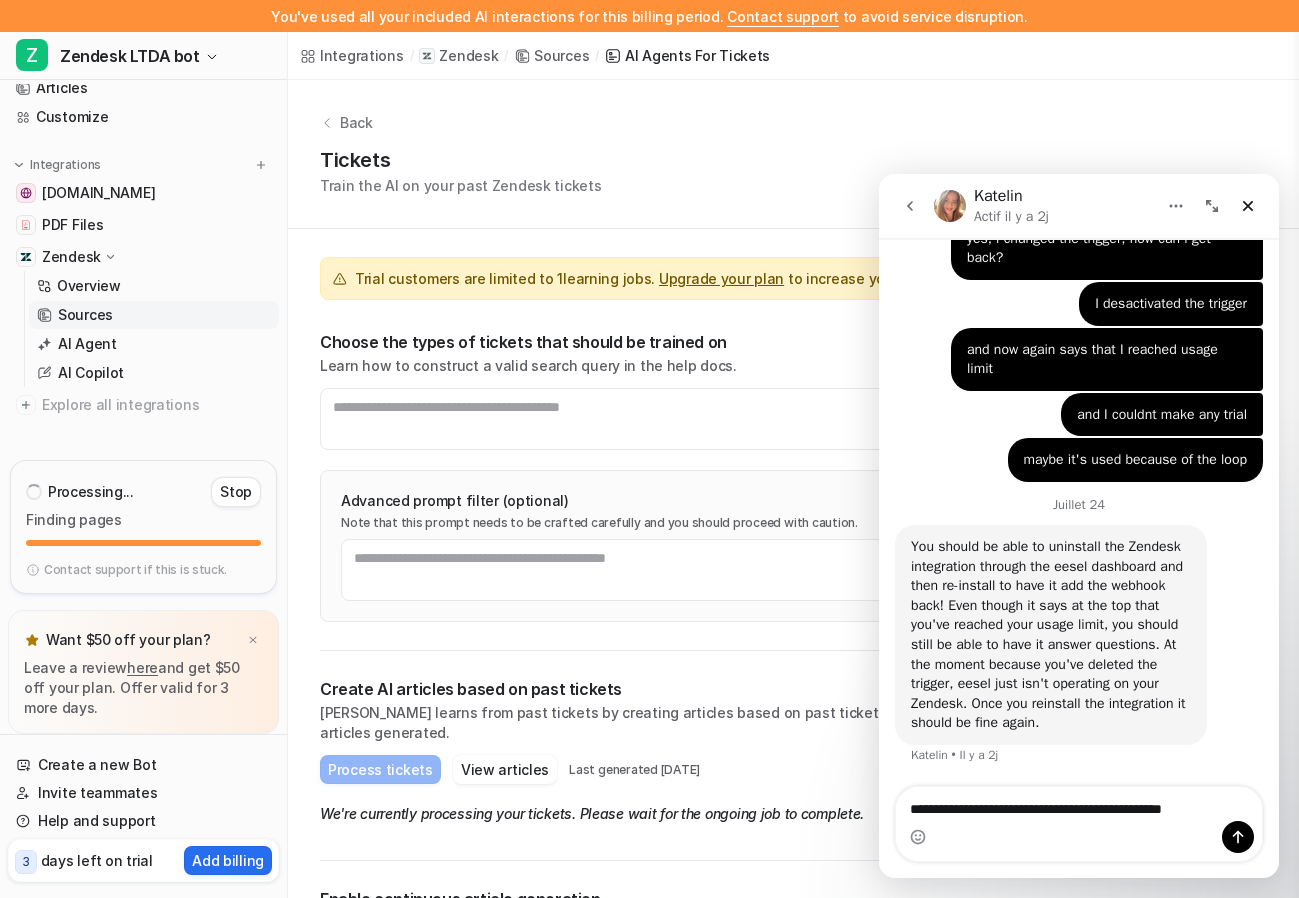 type on "**********" 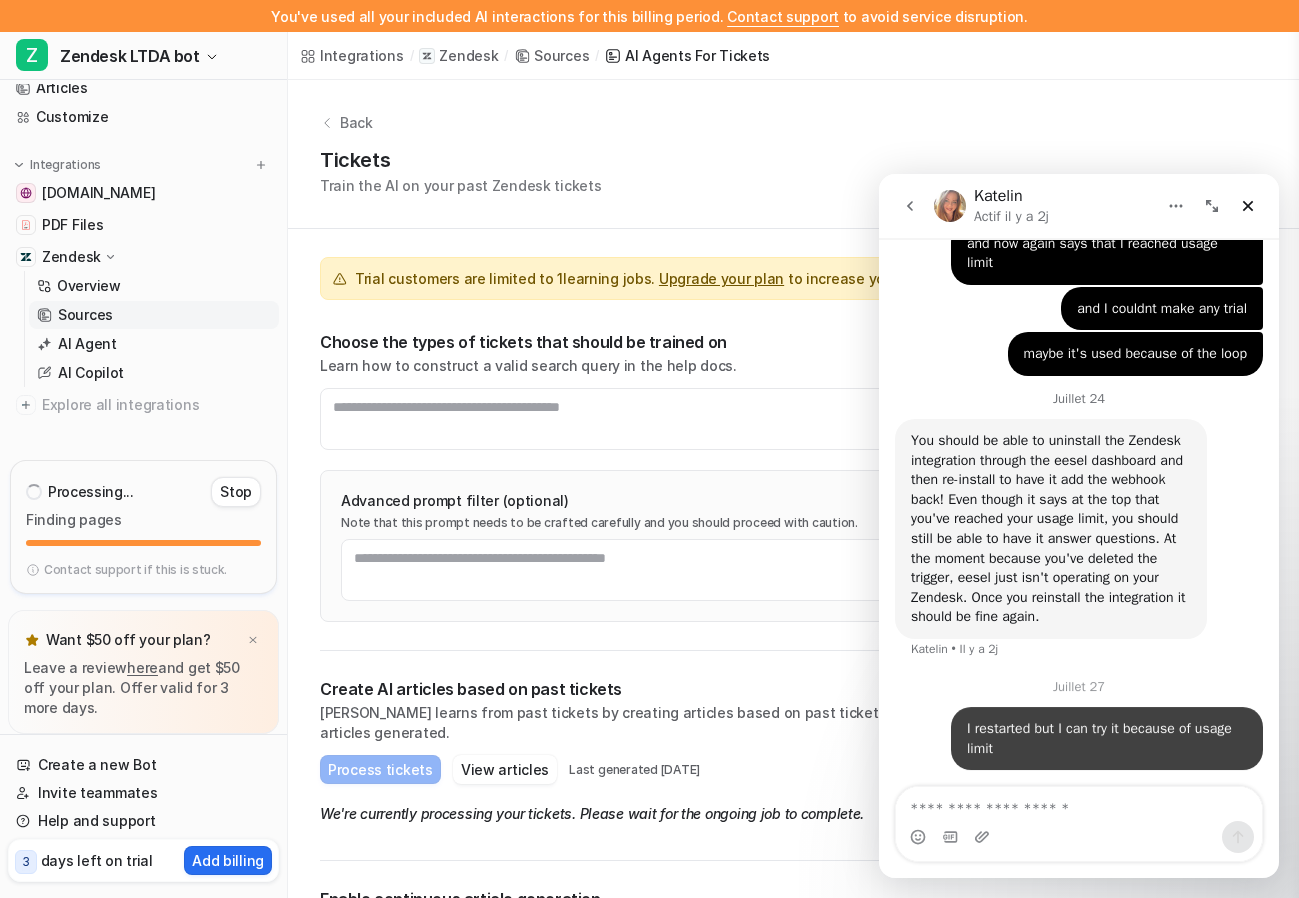 scroll, scrollTop: 2357, scrollLeft: 0, axis: vertical 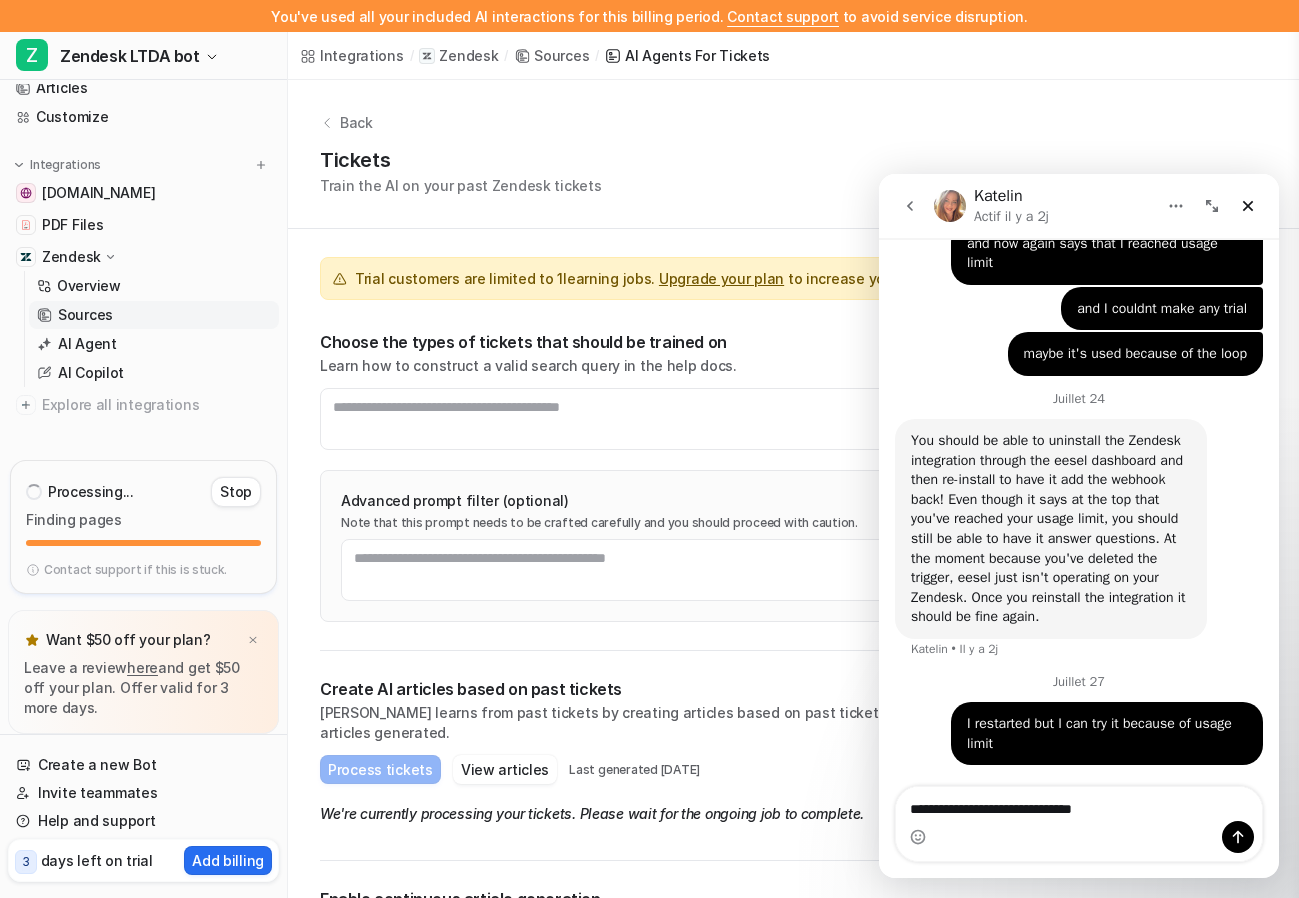 type on "**********" 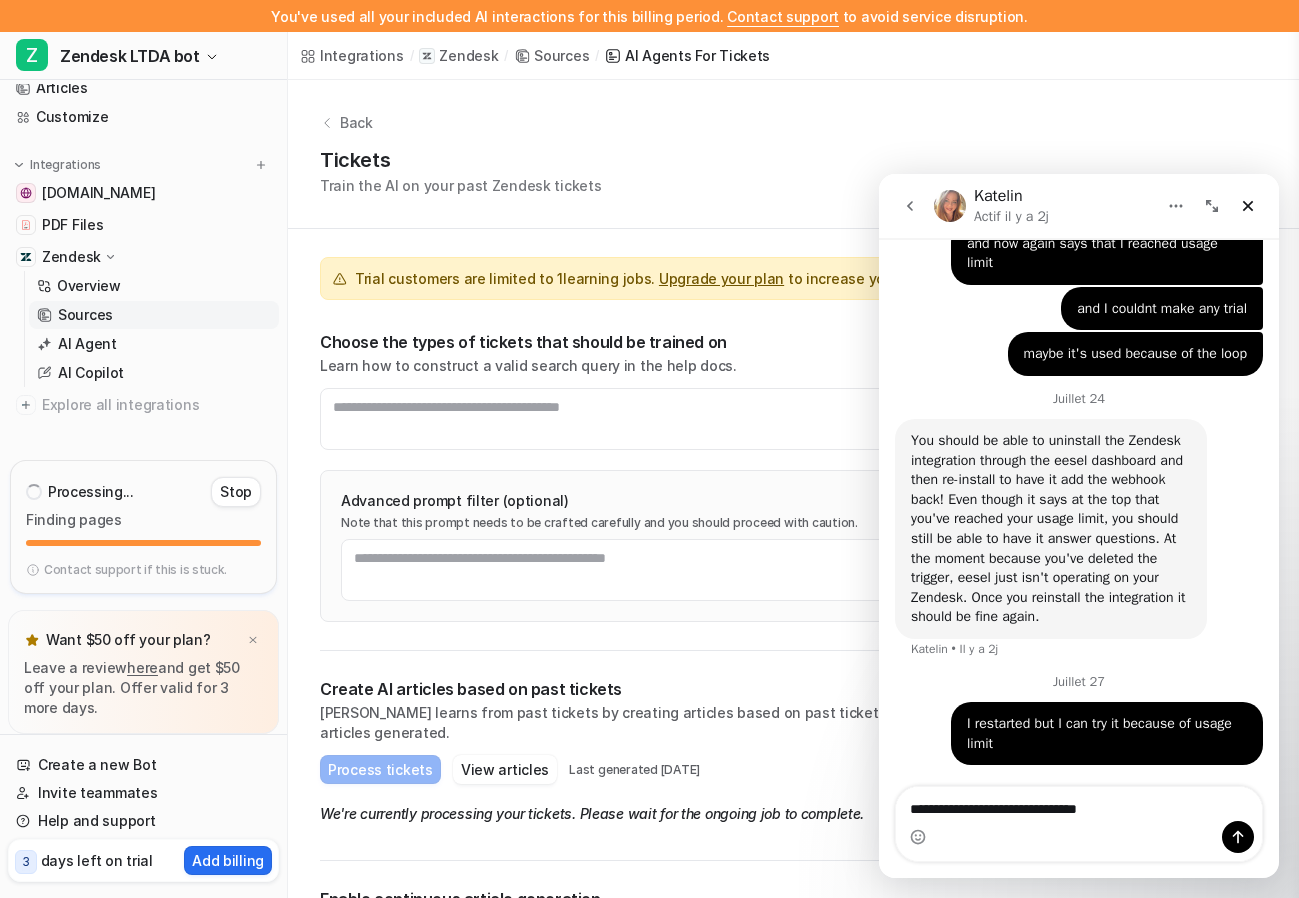 type 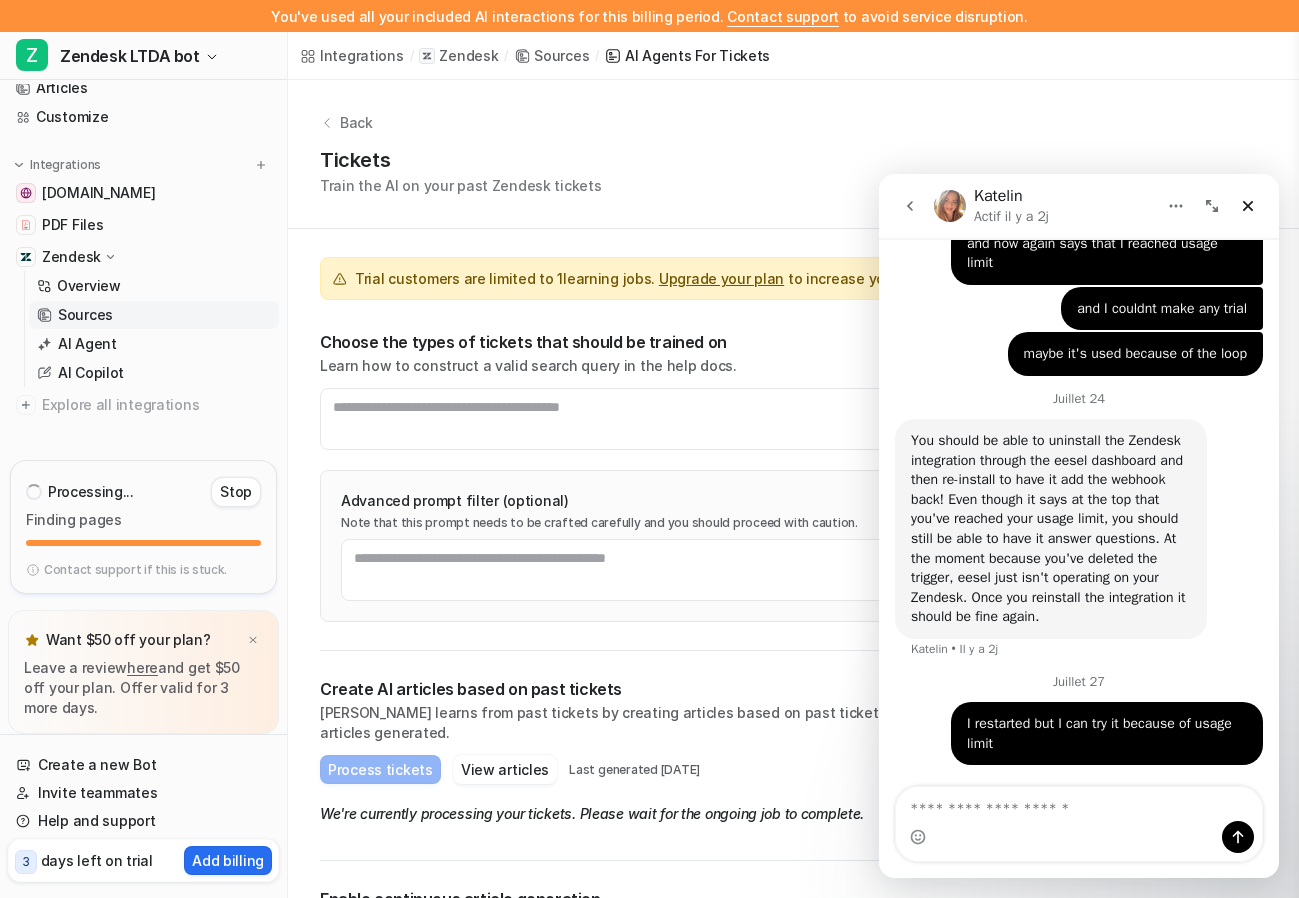 scroll, scrollTop: 2402, scrollLeft: 0, axis: vertical 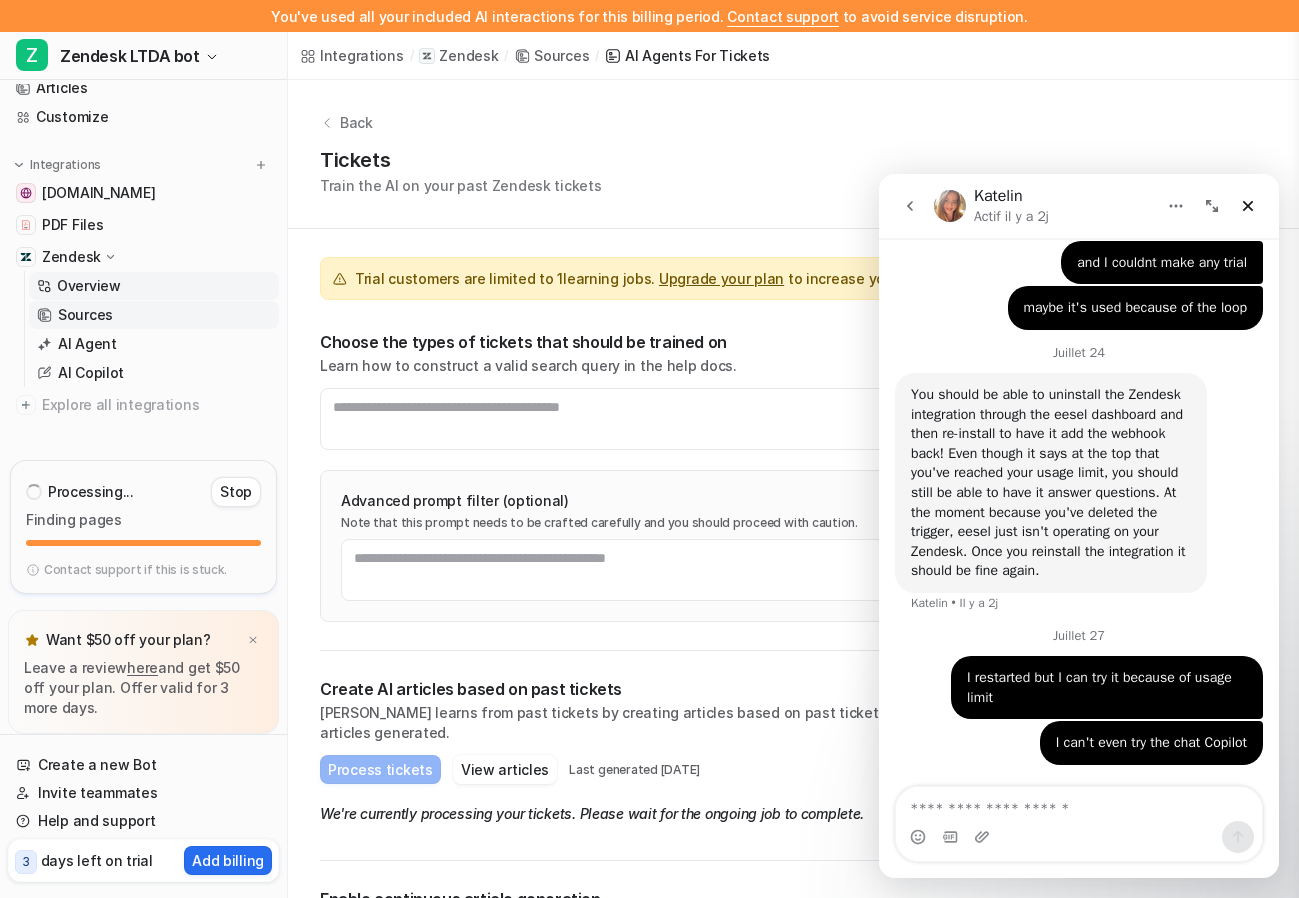 click on "Overview" at bounding box center [89, 286] 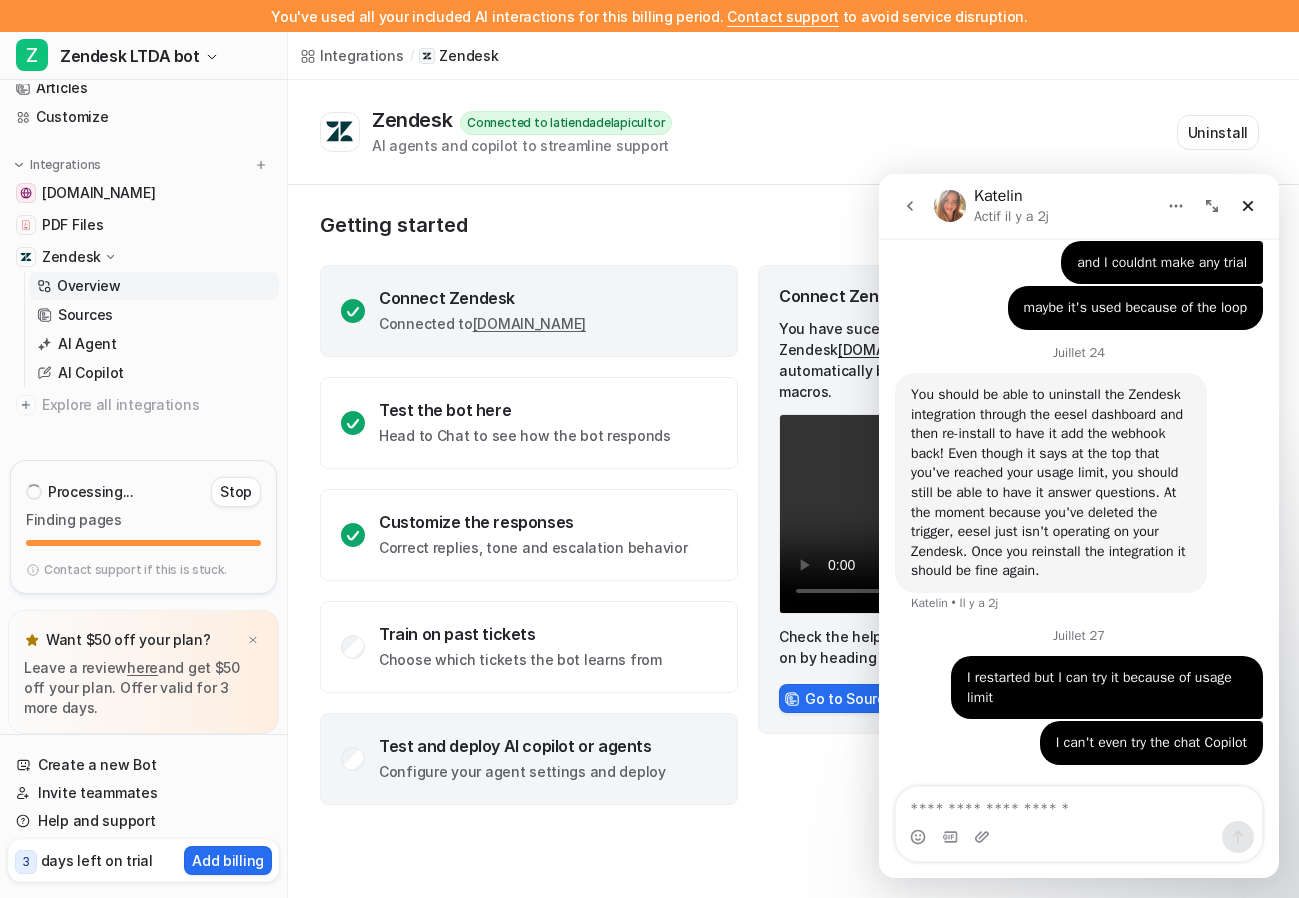 click on "Configure your agent settings and deploy" 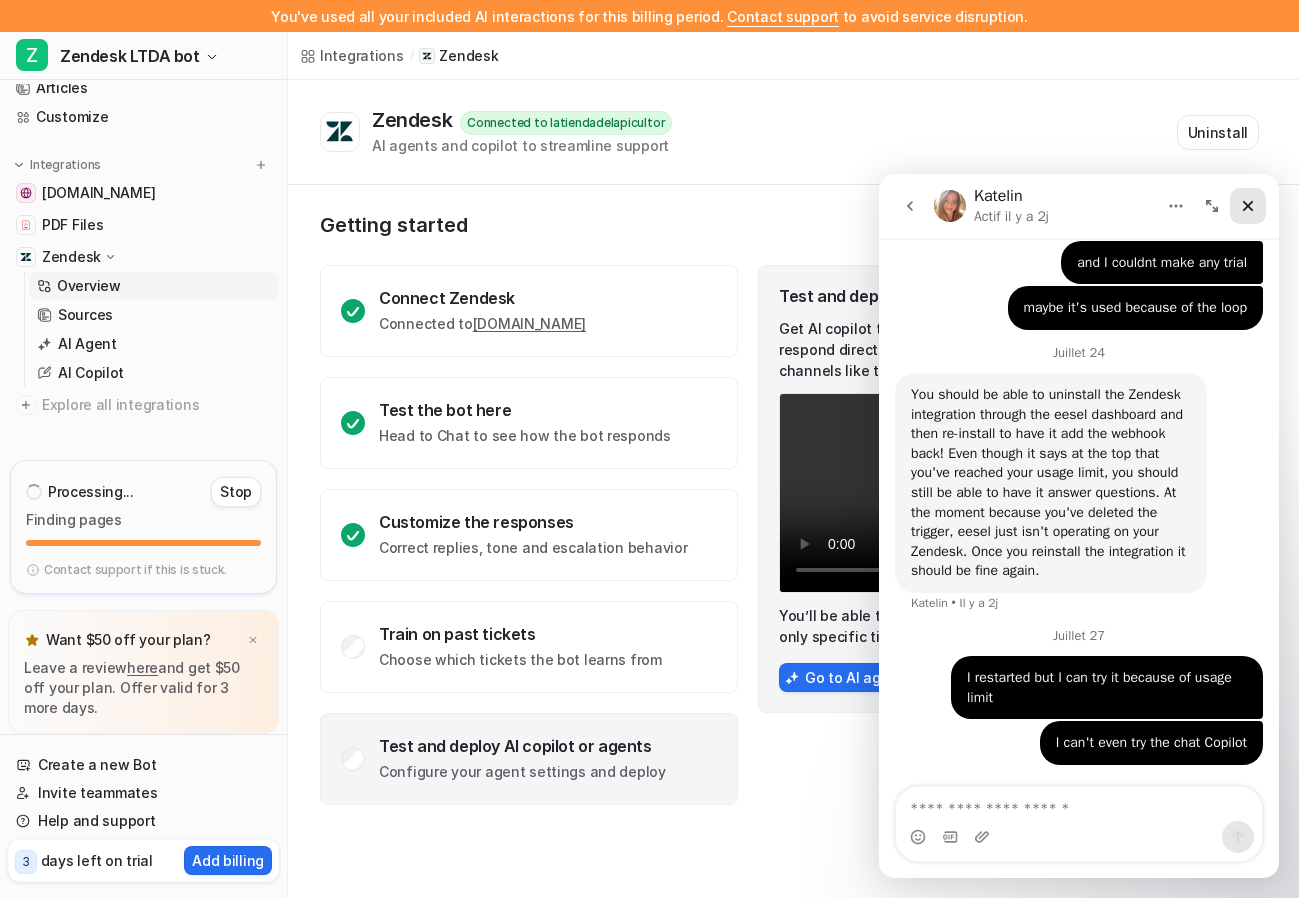 click 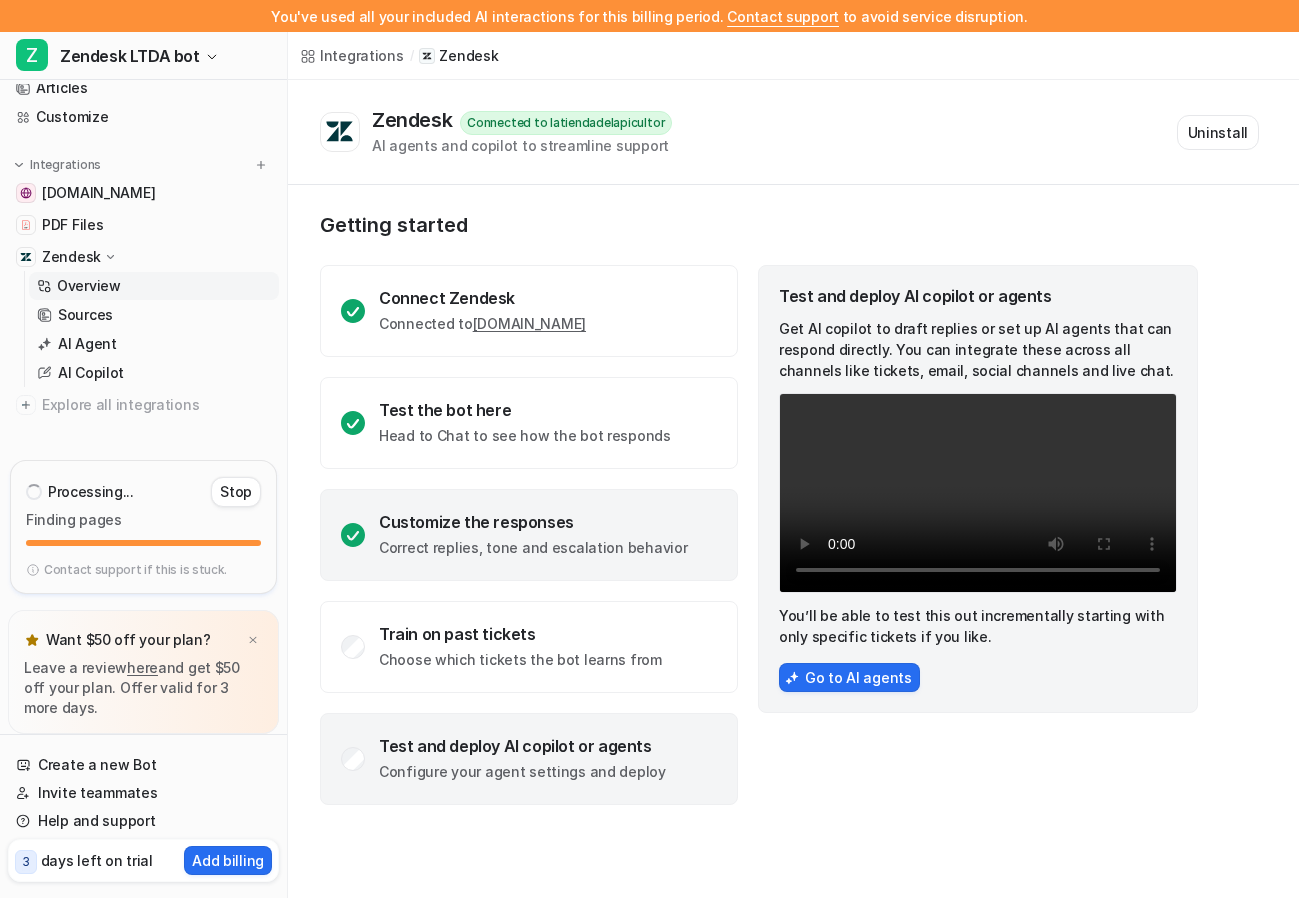 click on "Customize the responses" 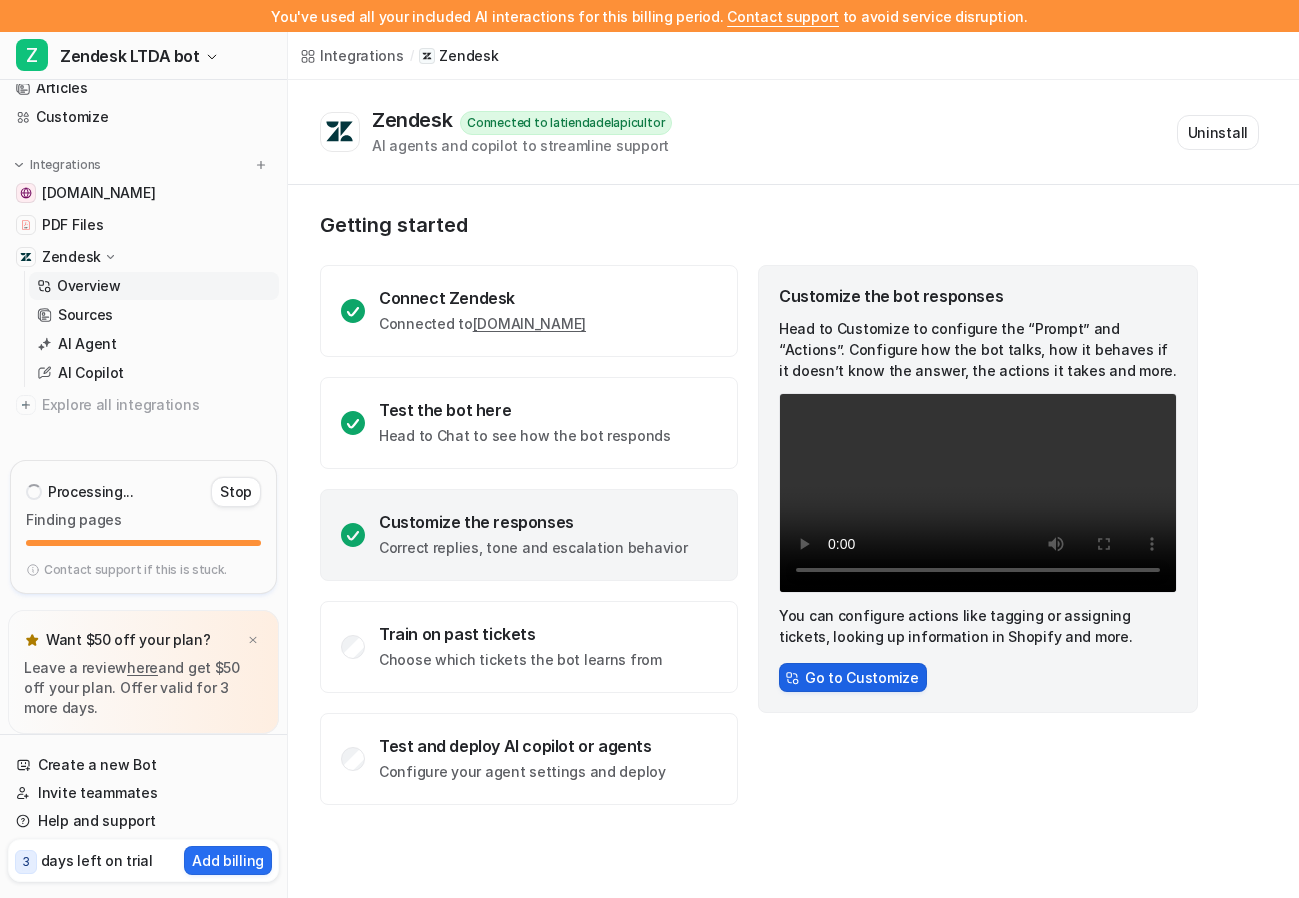 click on "Go to Customize" at bounding box center [853, 677] 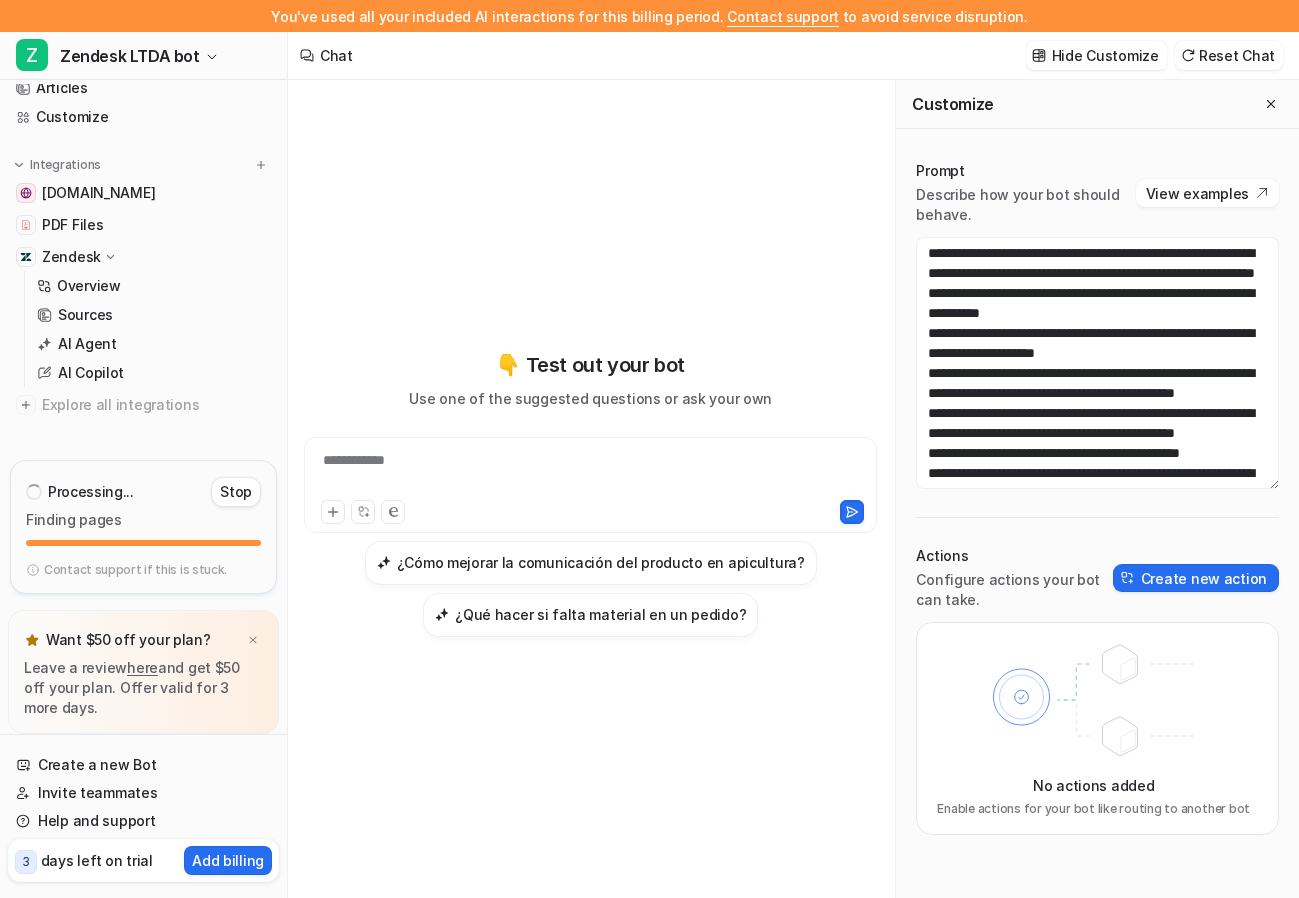 scroll, scrollTop: 32, scrollLeft: 0, axis: vertical 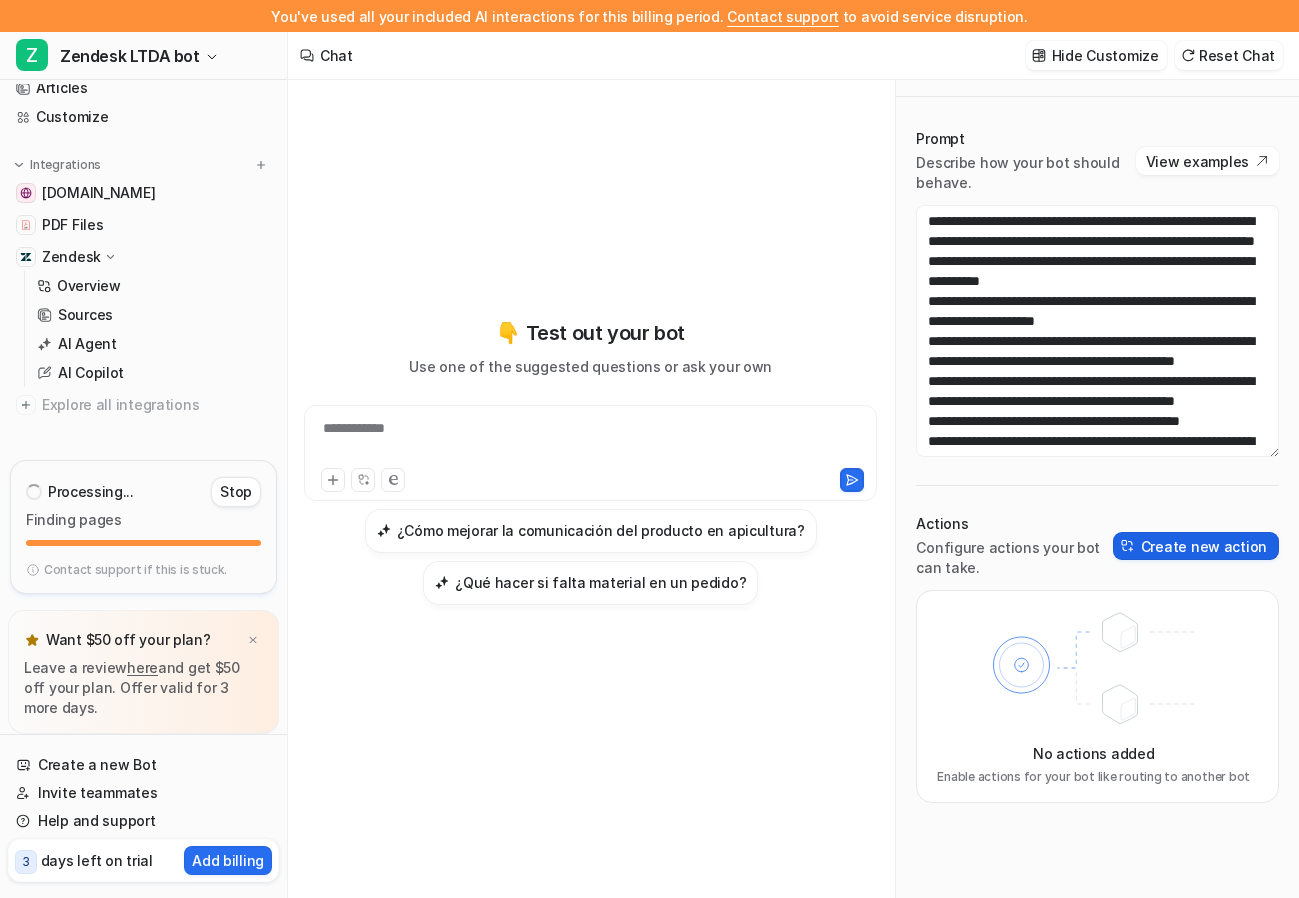 click on "Create new action" at bounding box center (1196, 546) 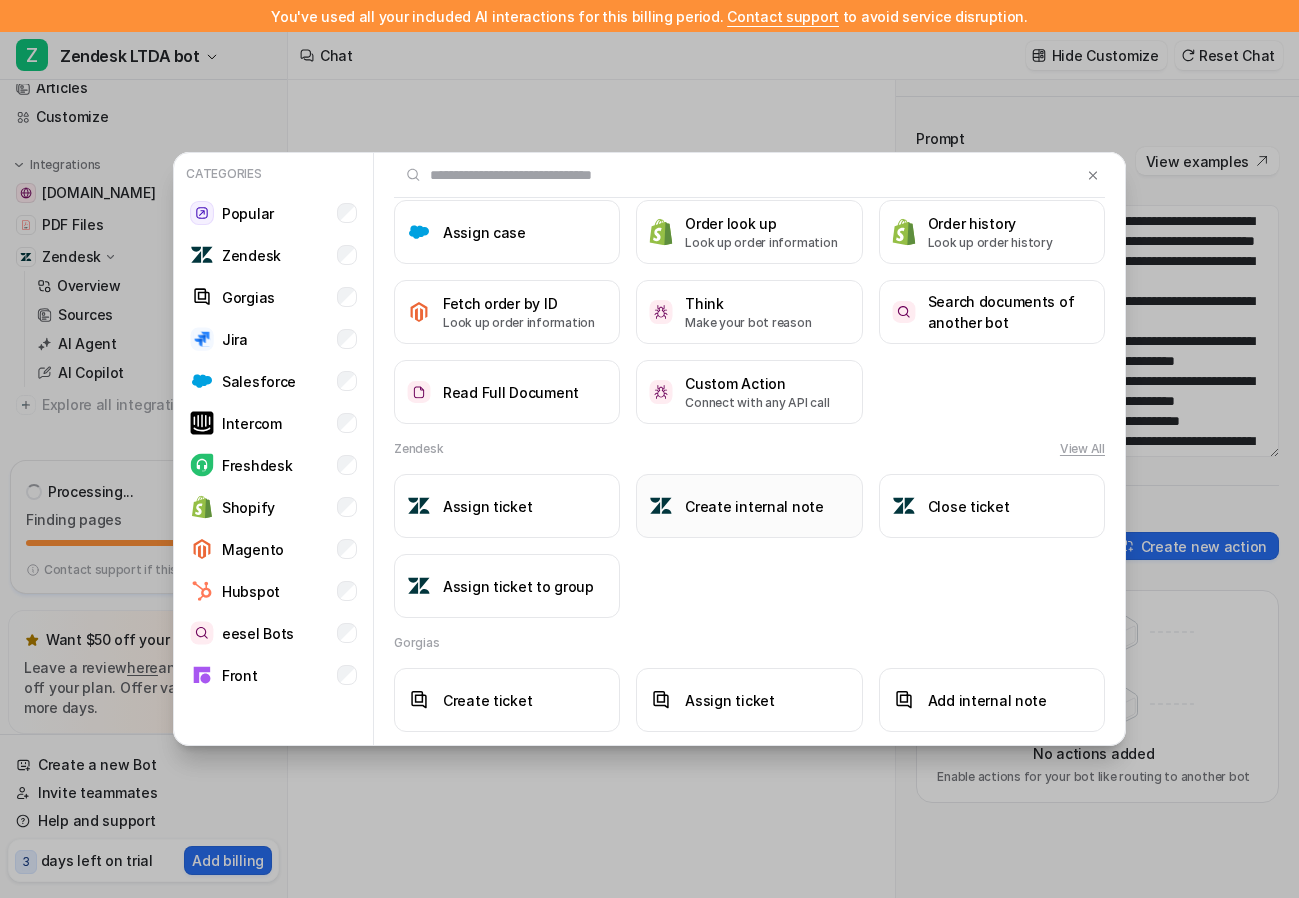 scroll, scrollTop: 163, scrollLeft: 0, axis: vertical 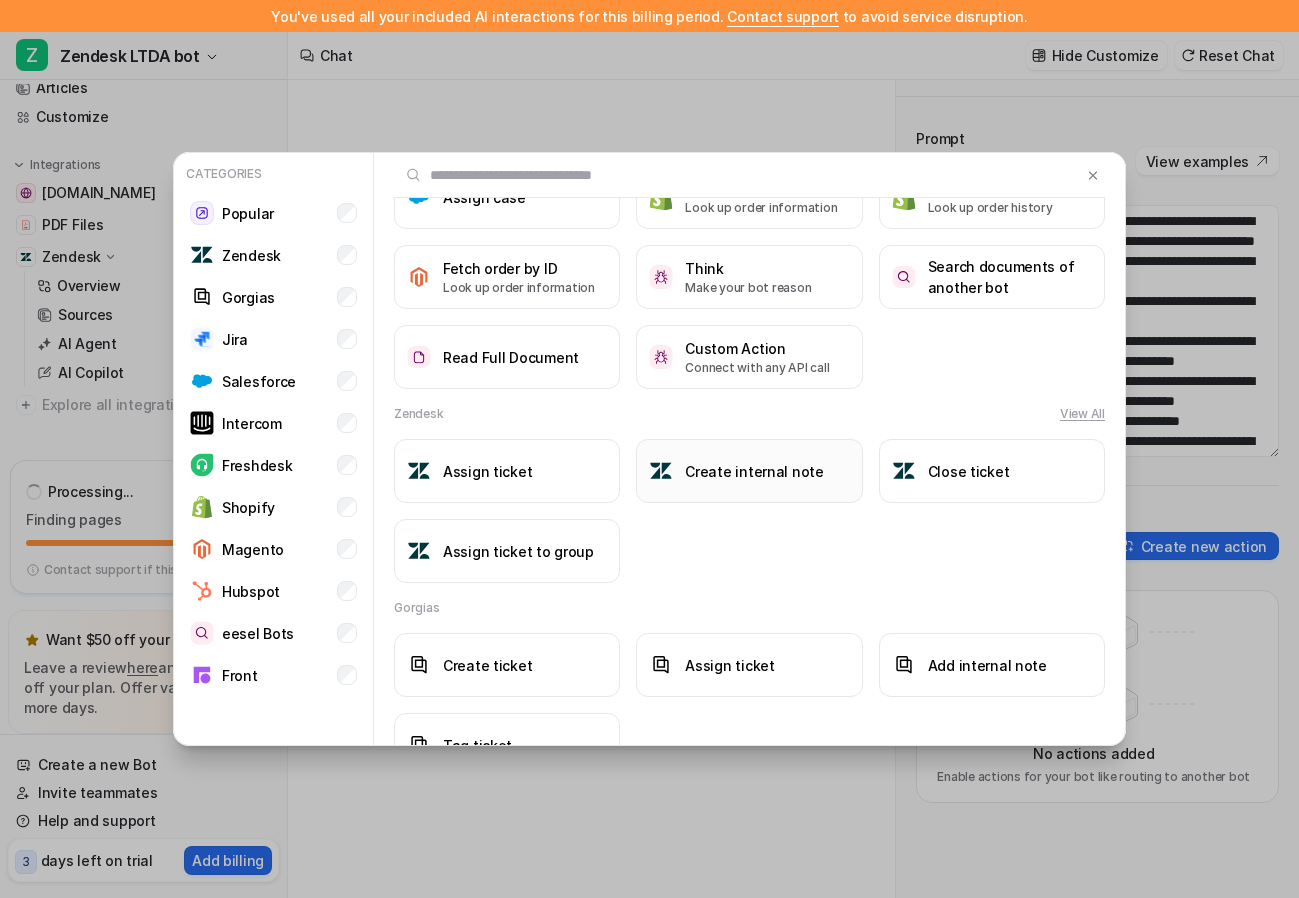click on "Create internal note" at bounding box center (754, 471) 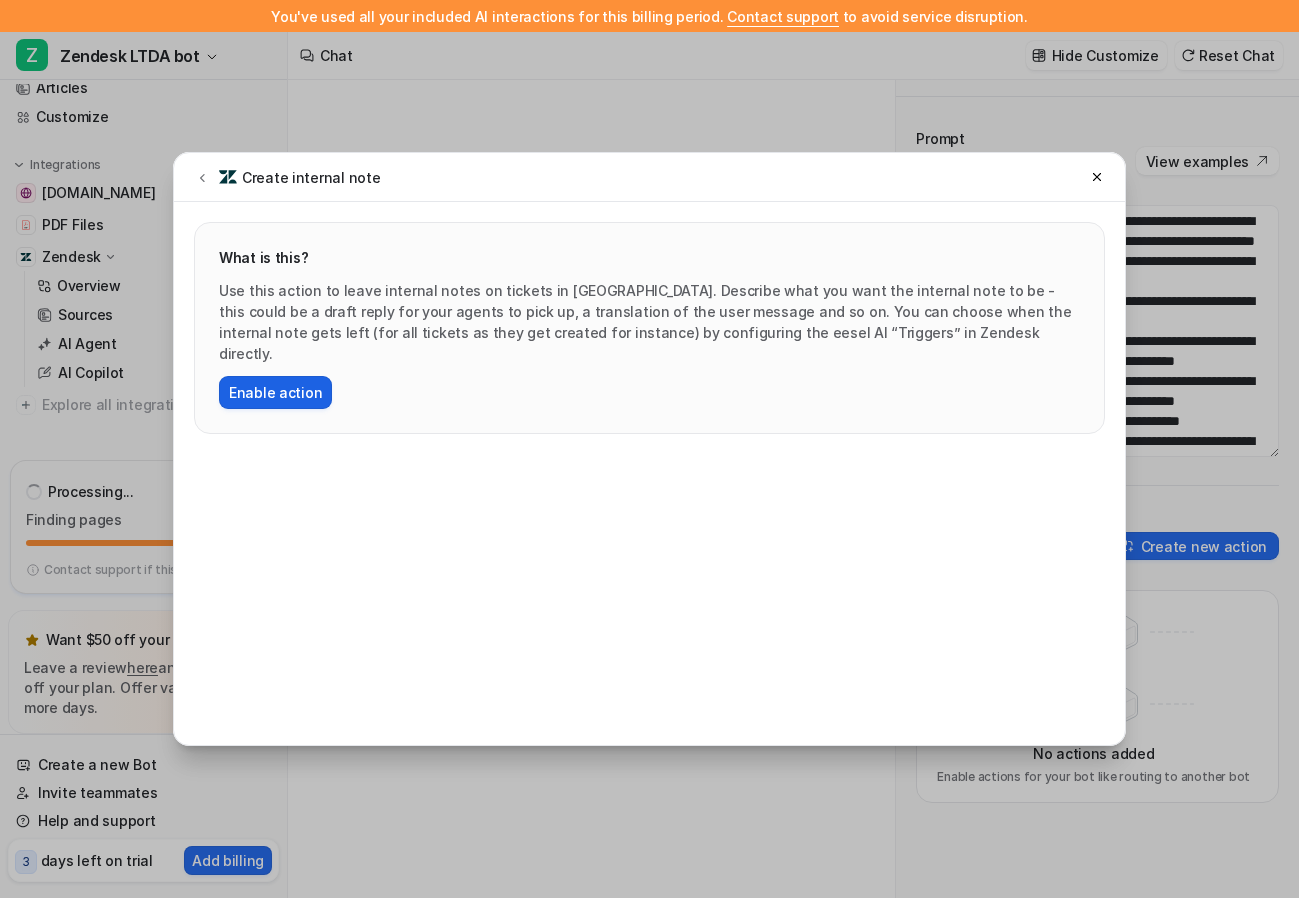 click on "Enable action" at bounding box center (275, 392) 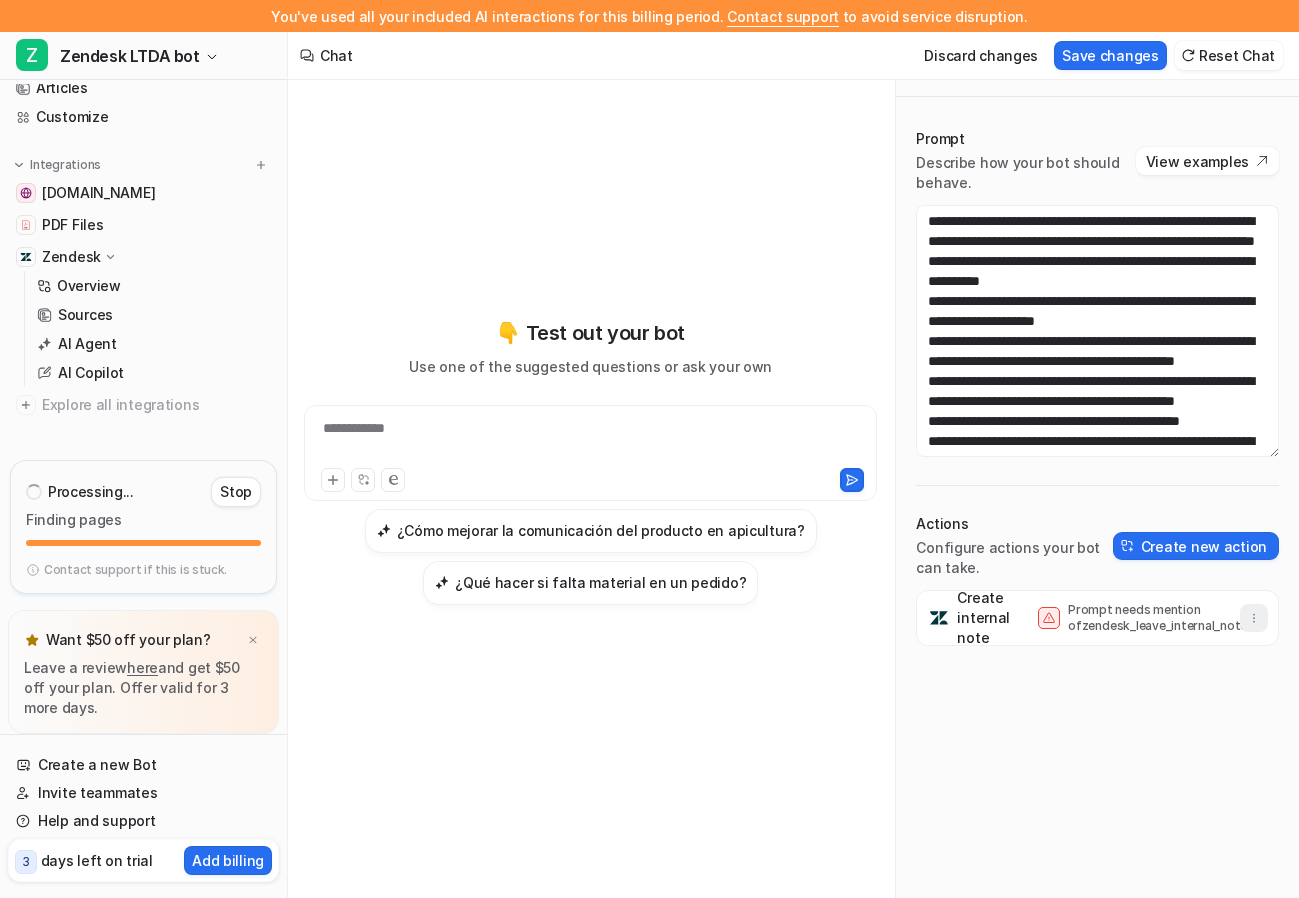 click 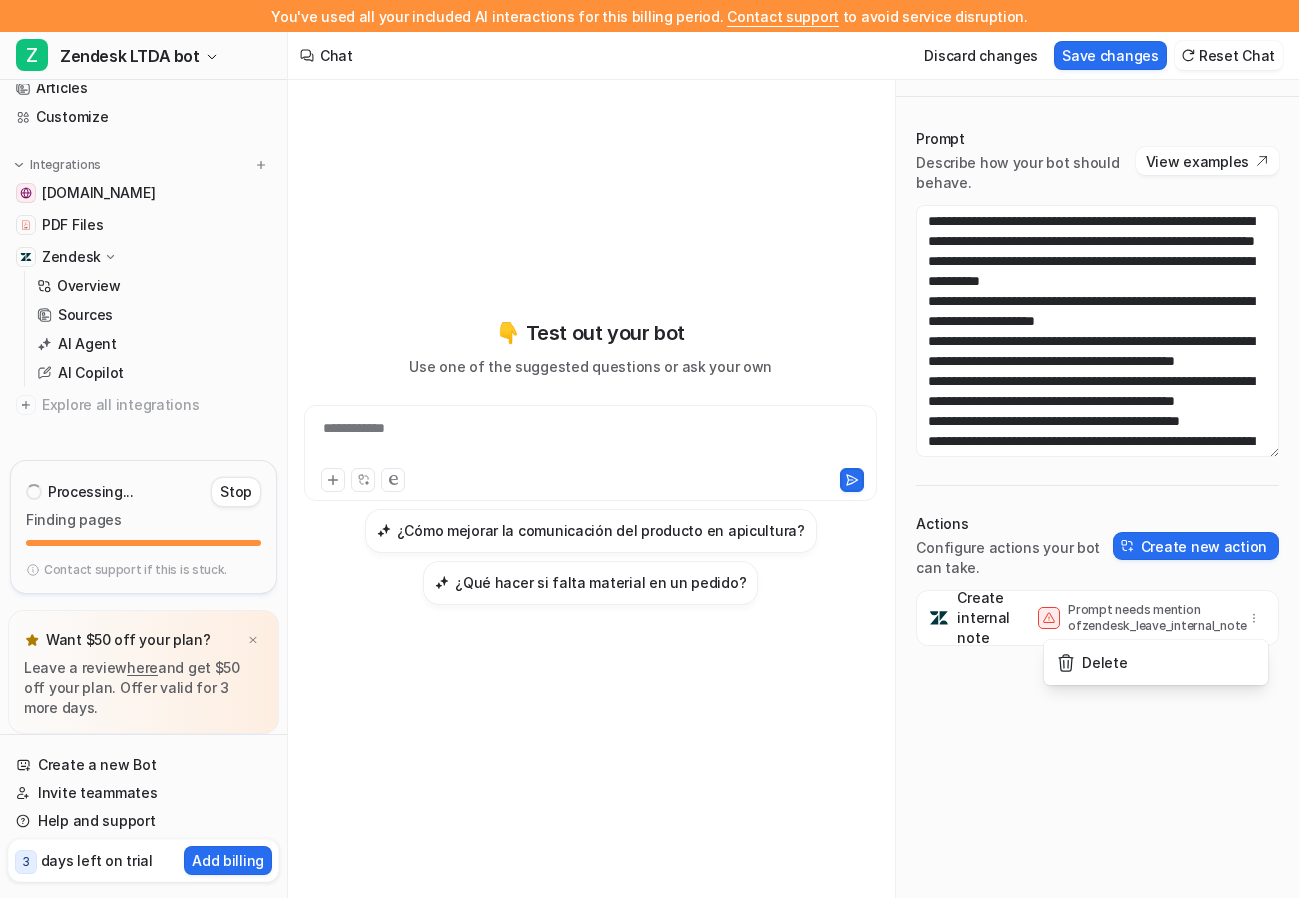 click on "Prompt needs mention of  zendesk_leave_internal_note" at bounding box center (1148, 618) 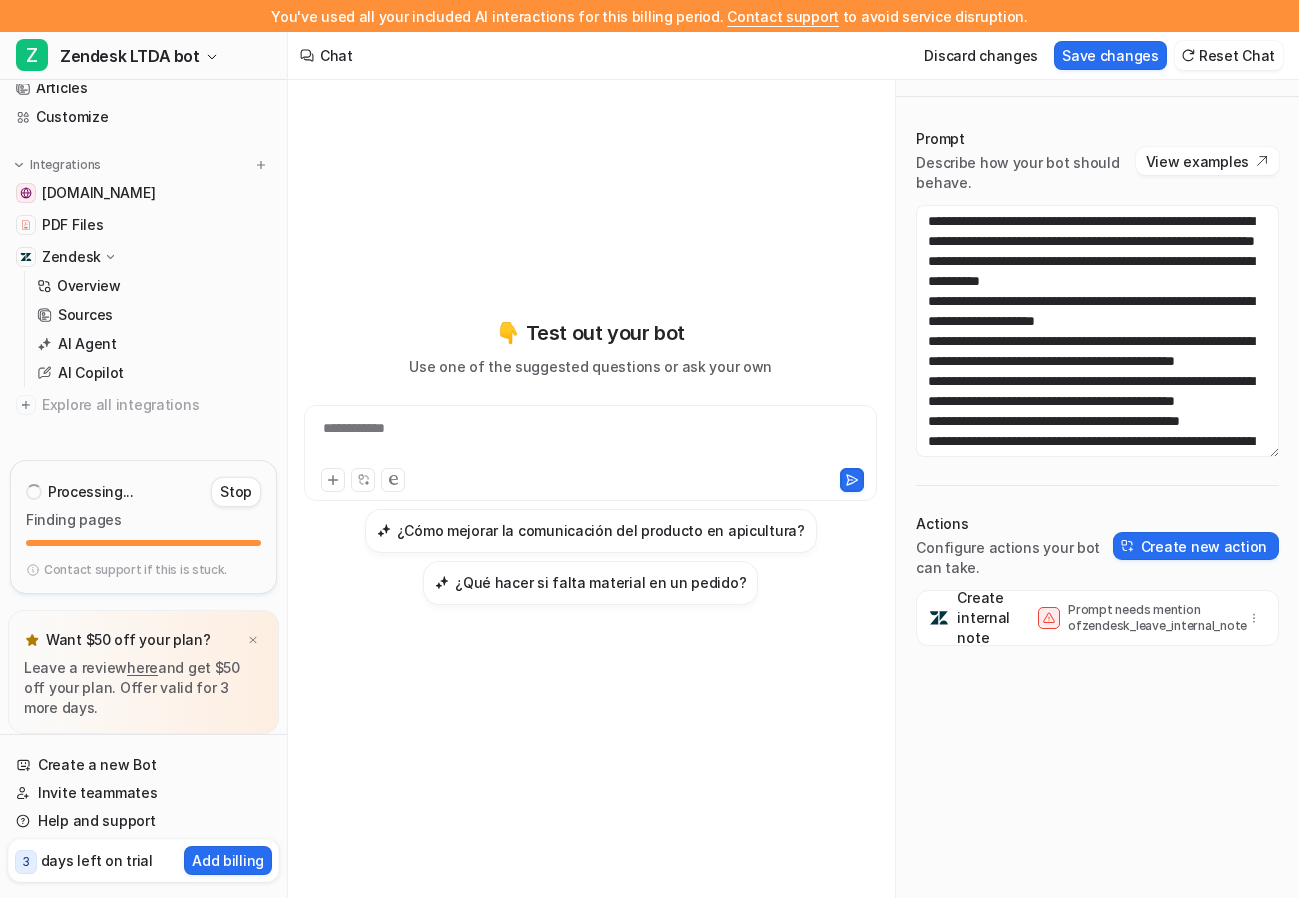 click 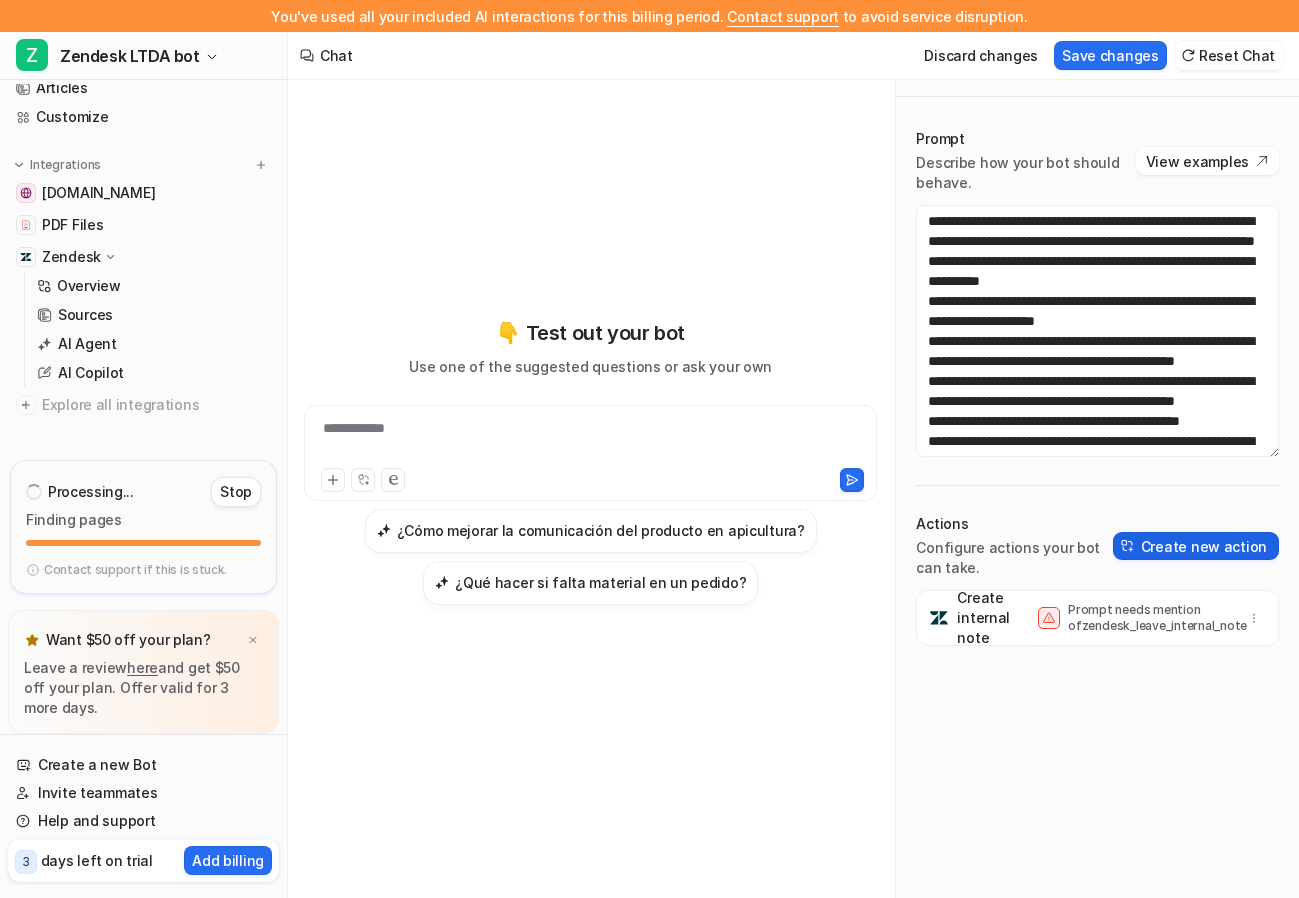 click on "Create new action" at bounding box center (1196, 546) 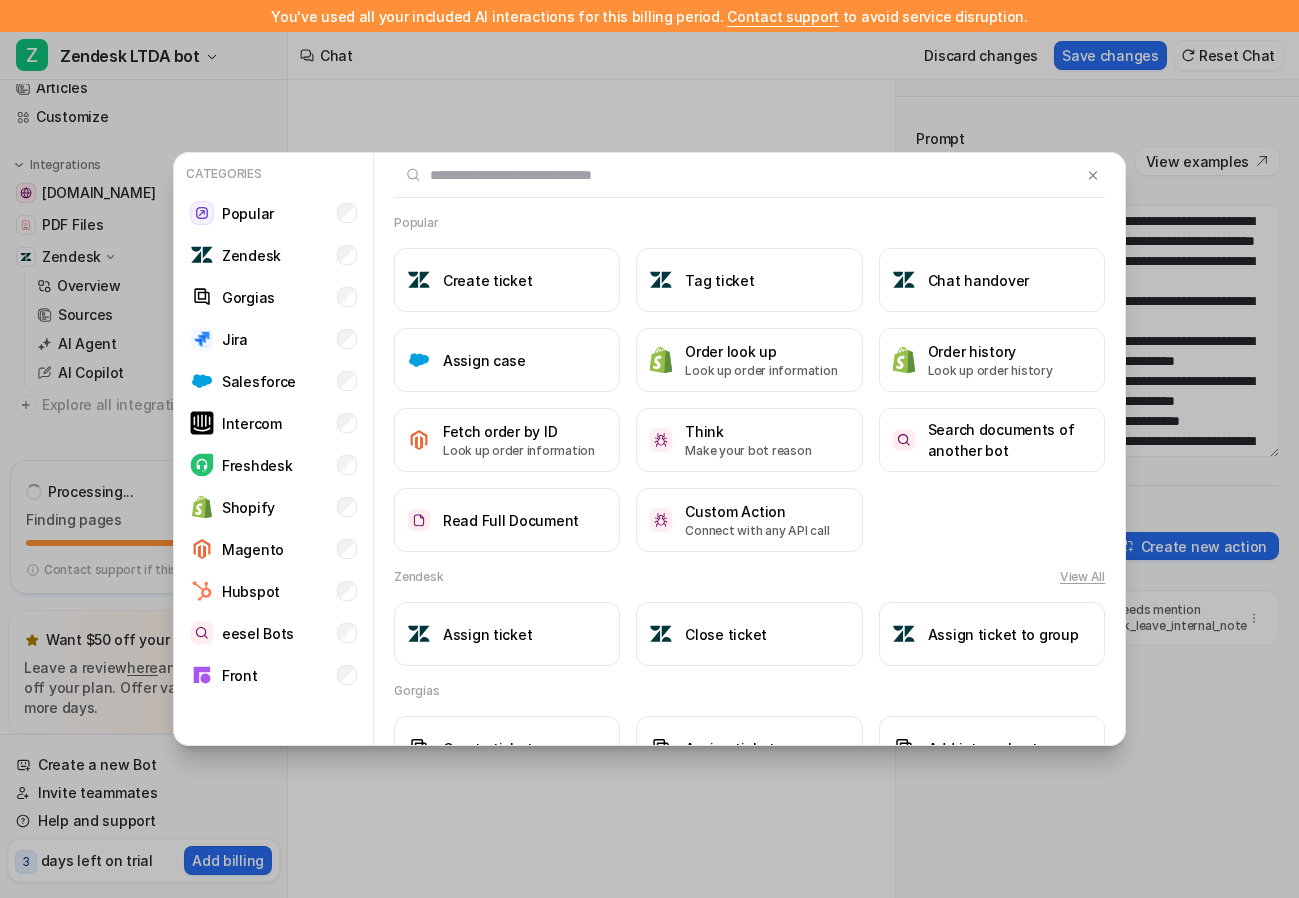 scroll, scrollTop: 36, scrollLeft: 0, axis: vertical 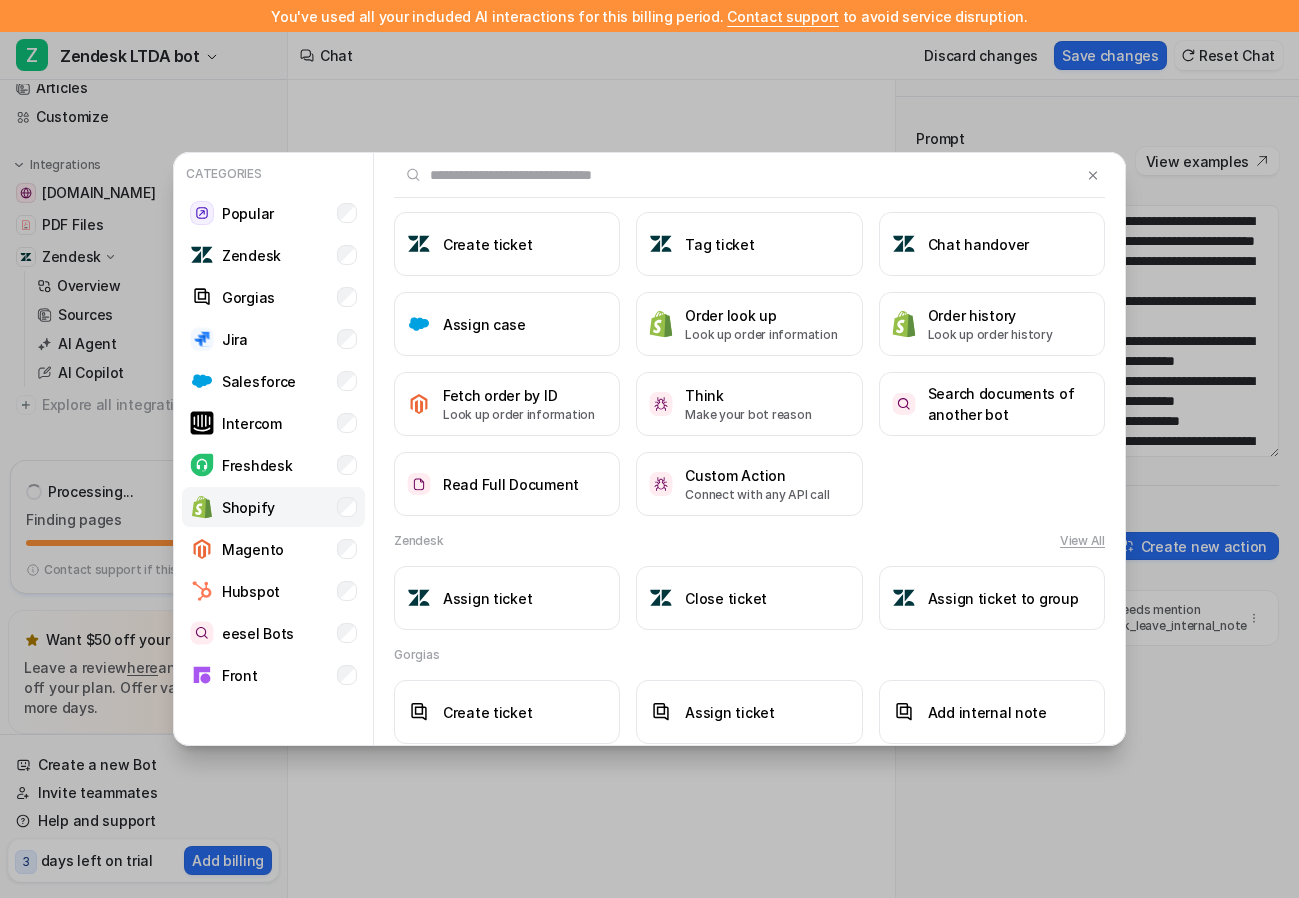 click on "Shopify" at bounding box center (248, 507) 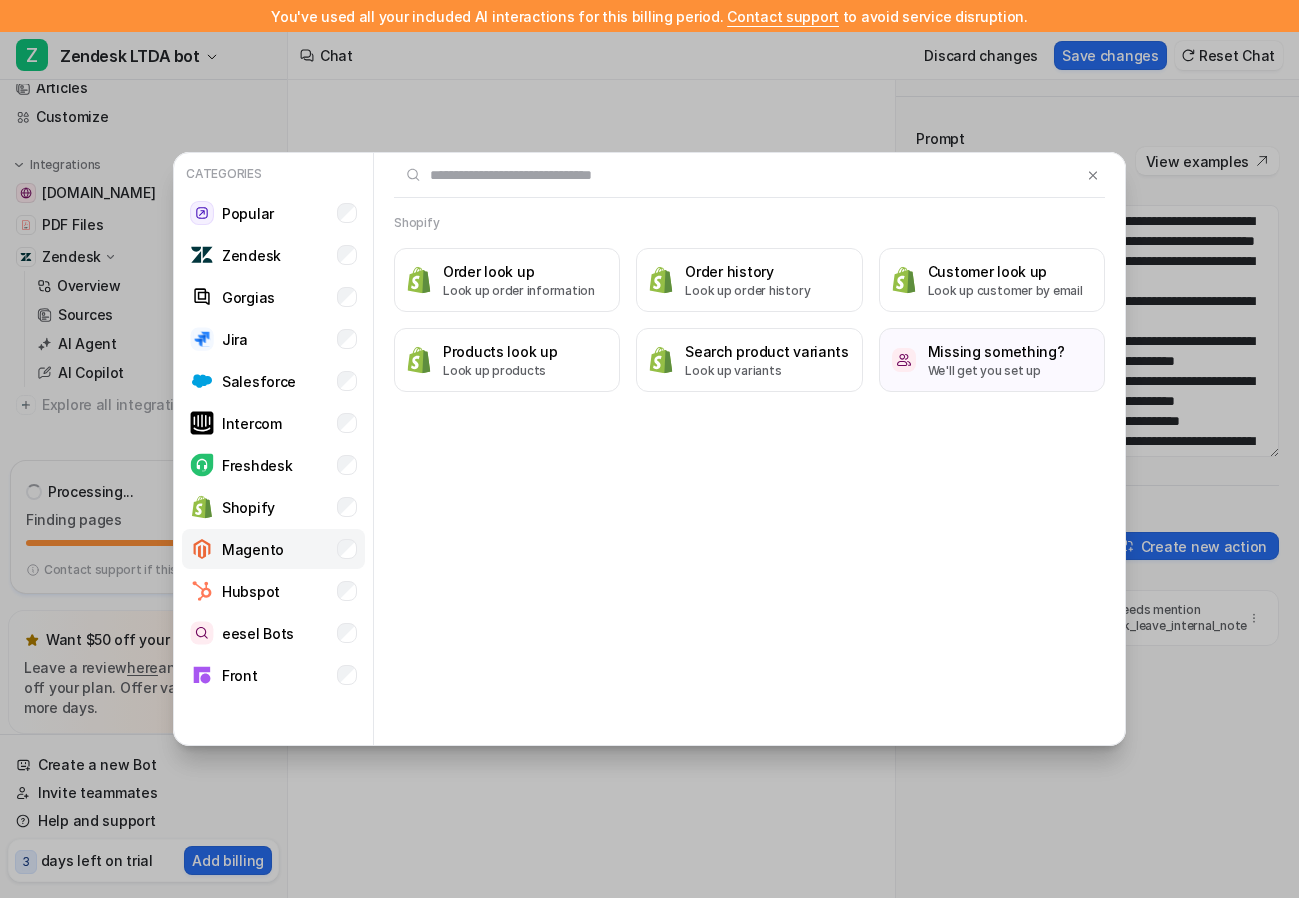 click on "Magento" at bounding box center (253, 549) 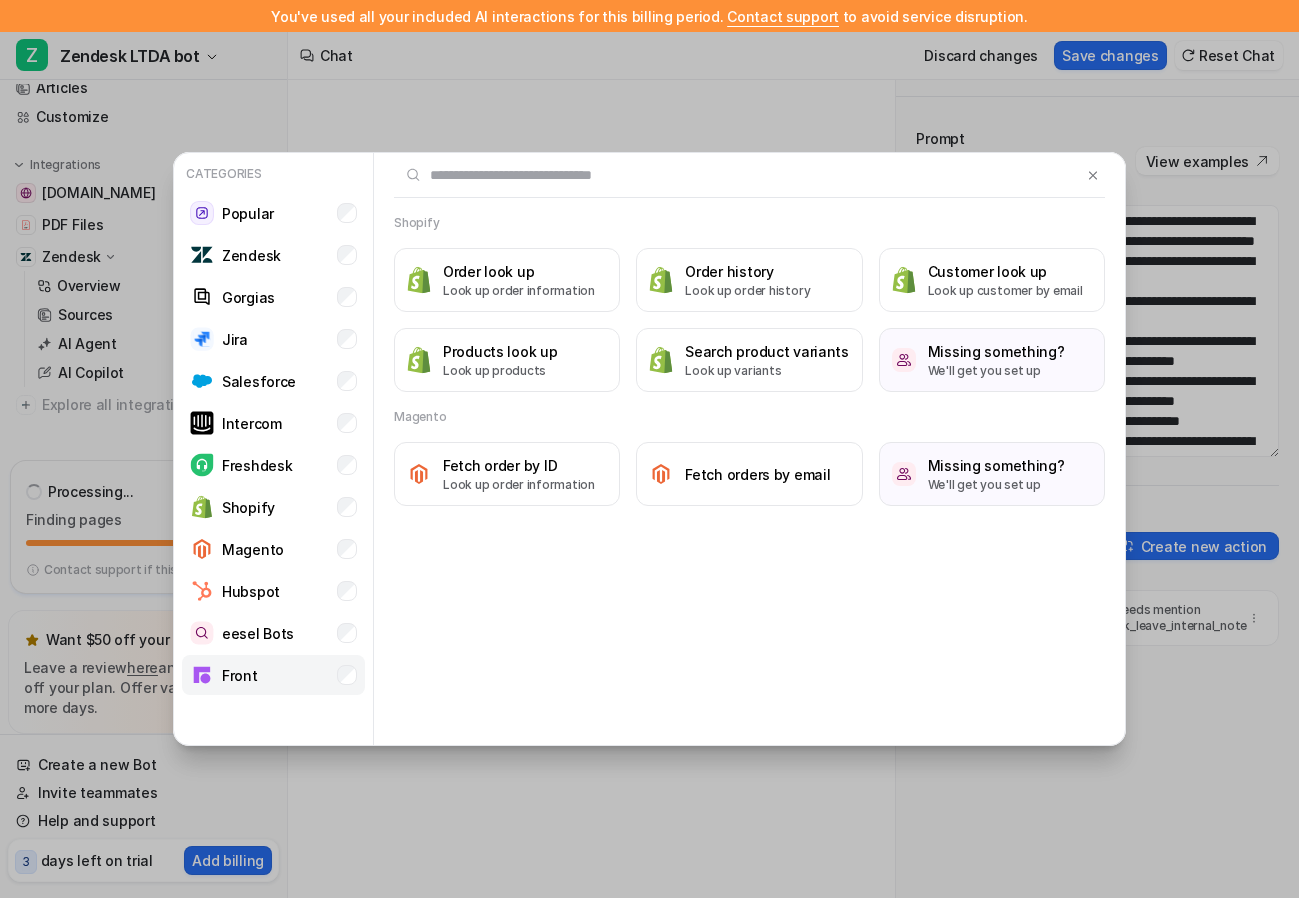 click on "Front" at bounding box center [273, 675] 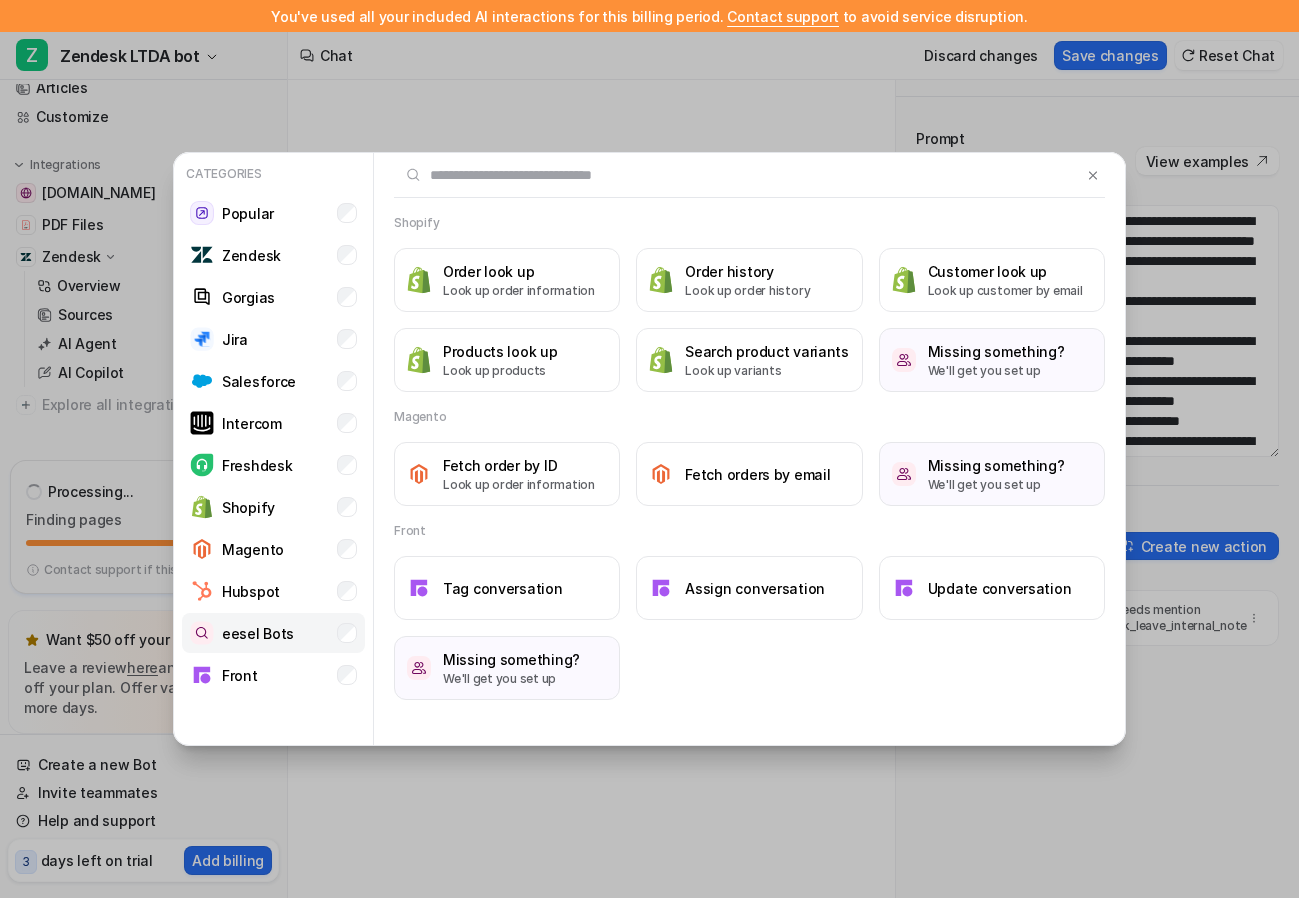 click on "eesel Bots" at bounding box center (273, 633) 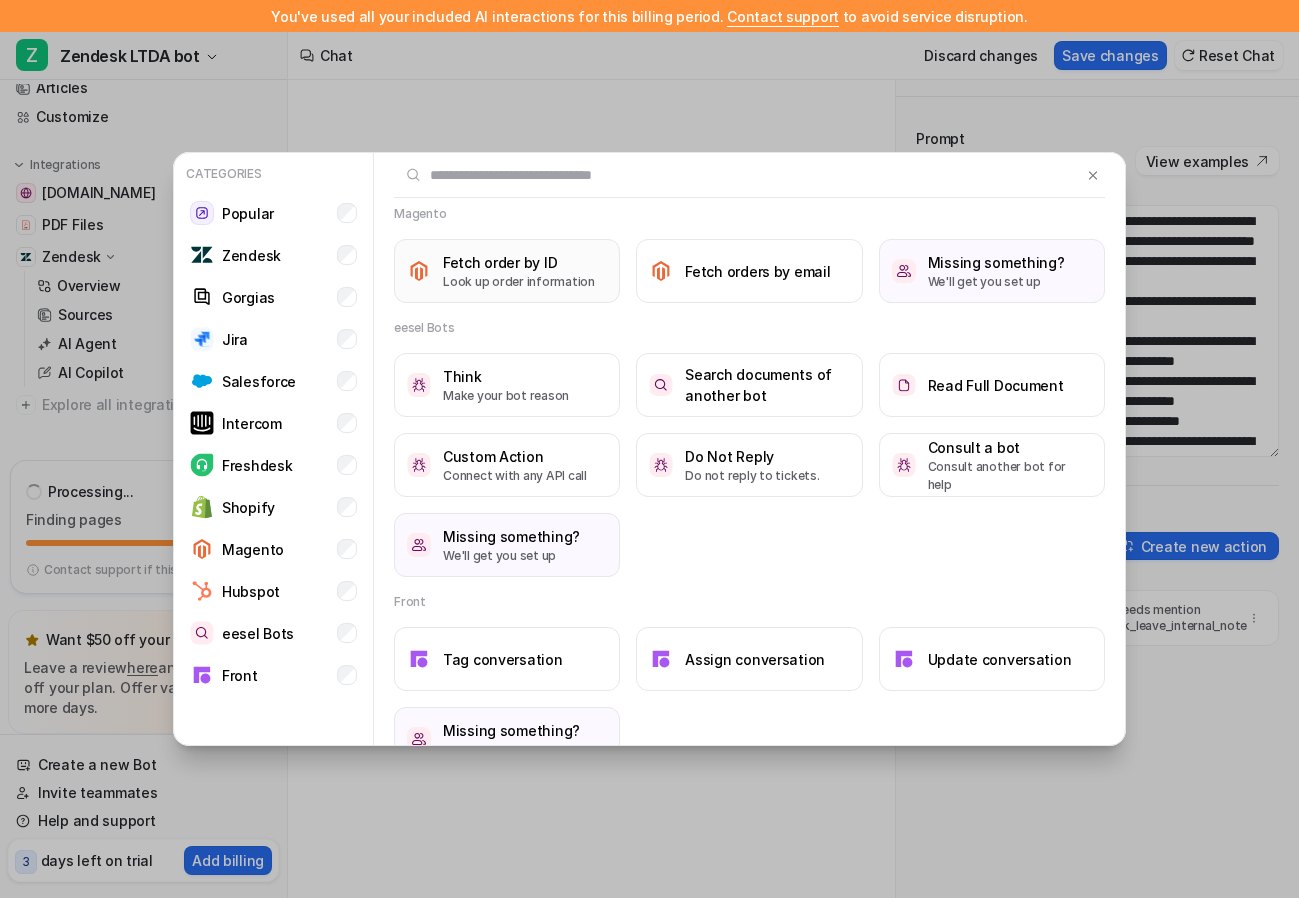 scroll, scrollTop: 247, scrollLeft: 0, axis: vertical 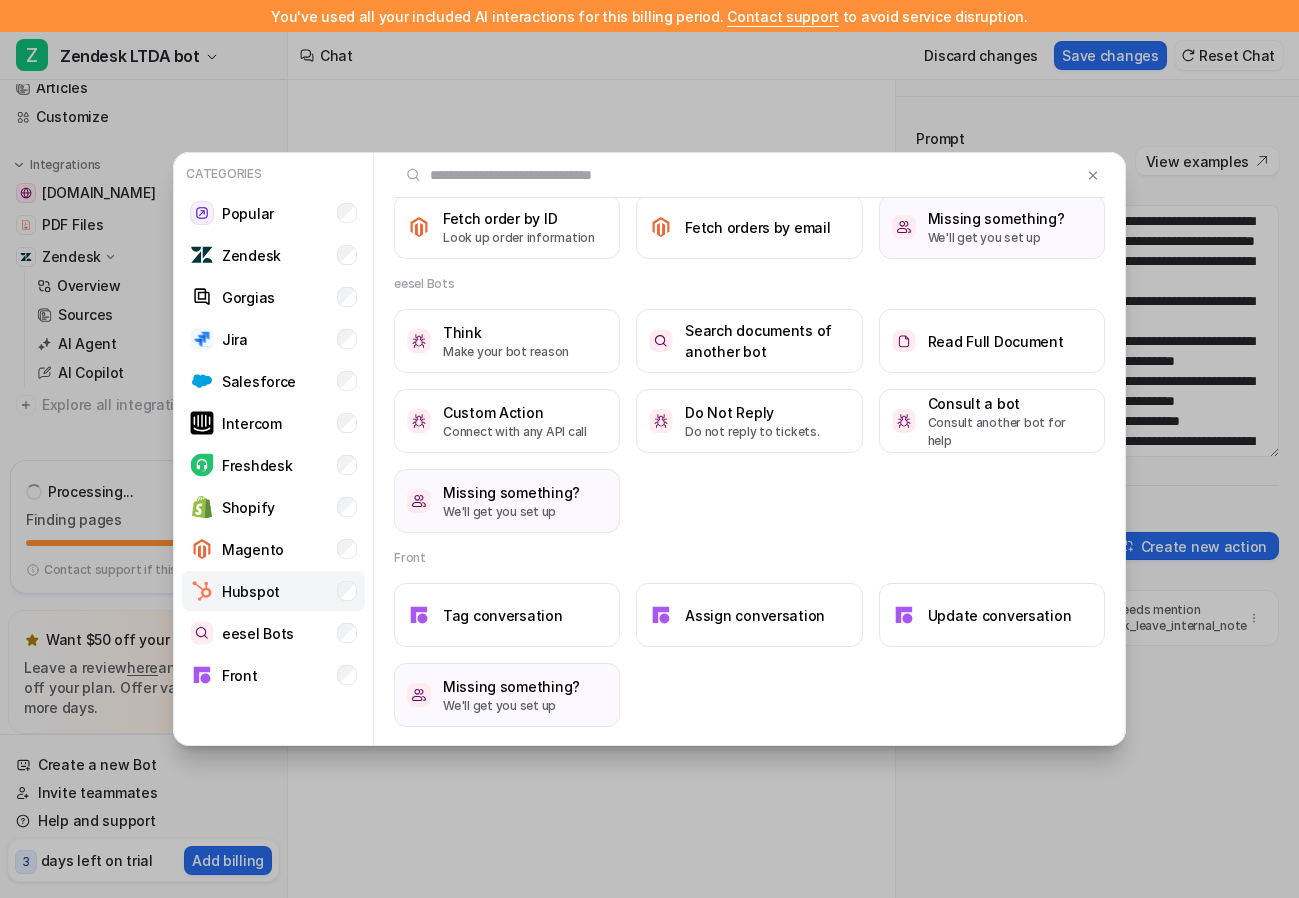 click on "Hubspot" at bounding box center [273, 591] 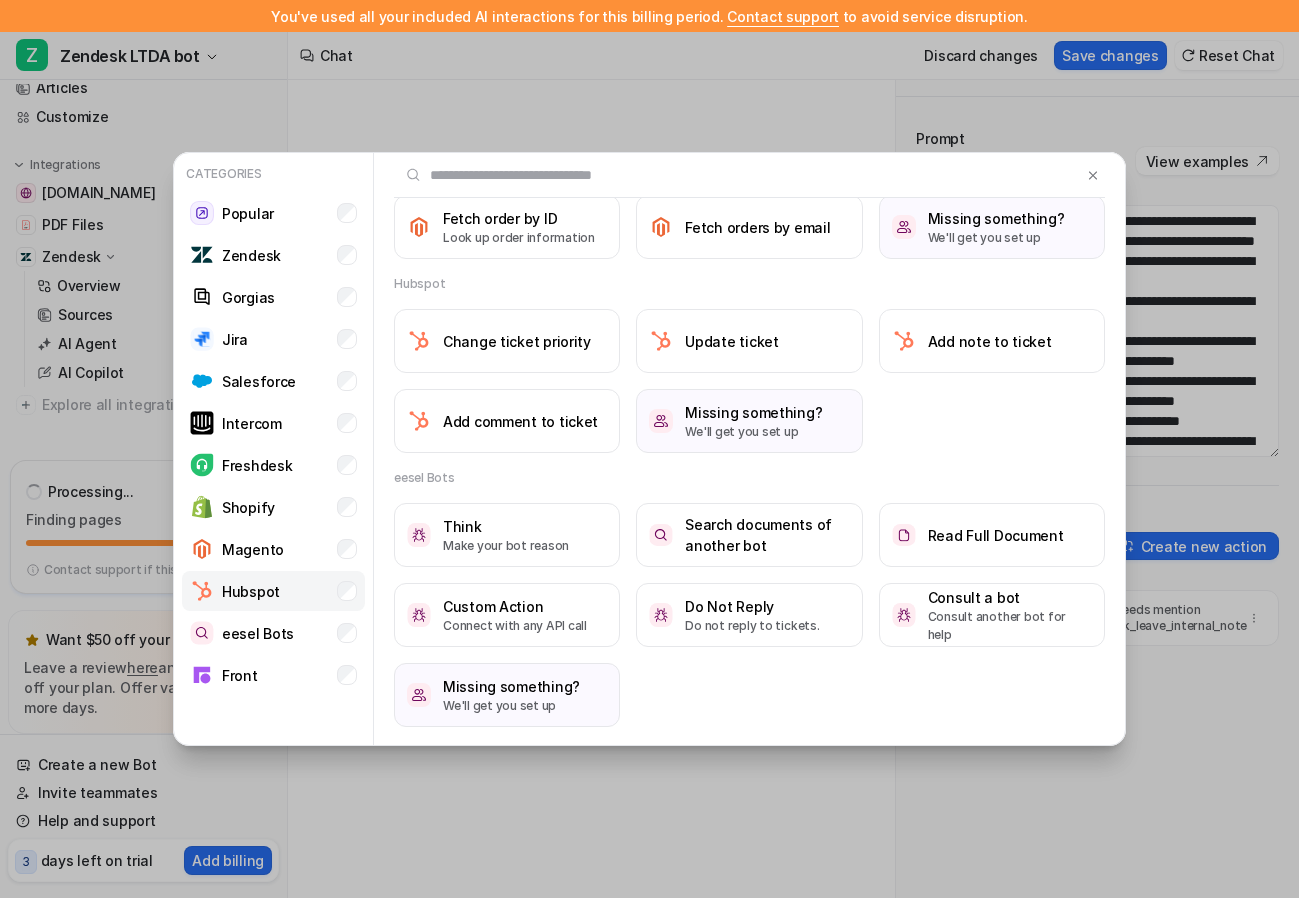 click on "Hubspot" at bounding box center (273, 591) 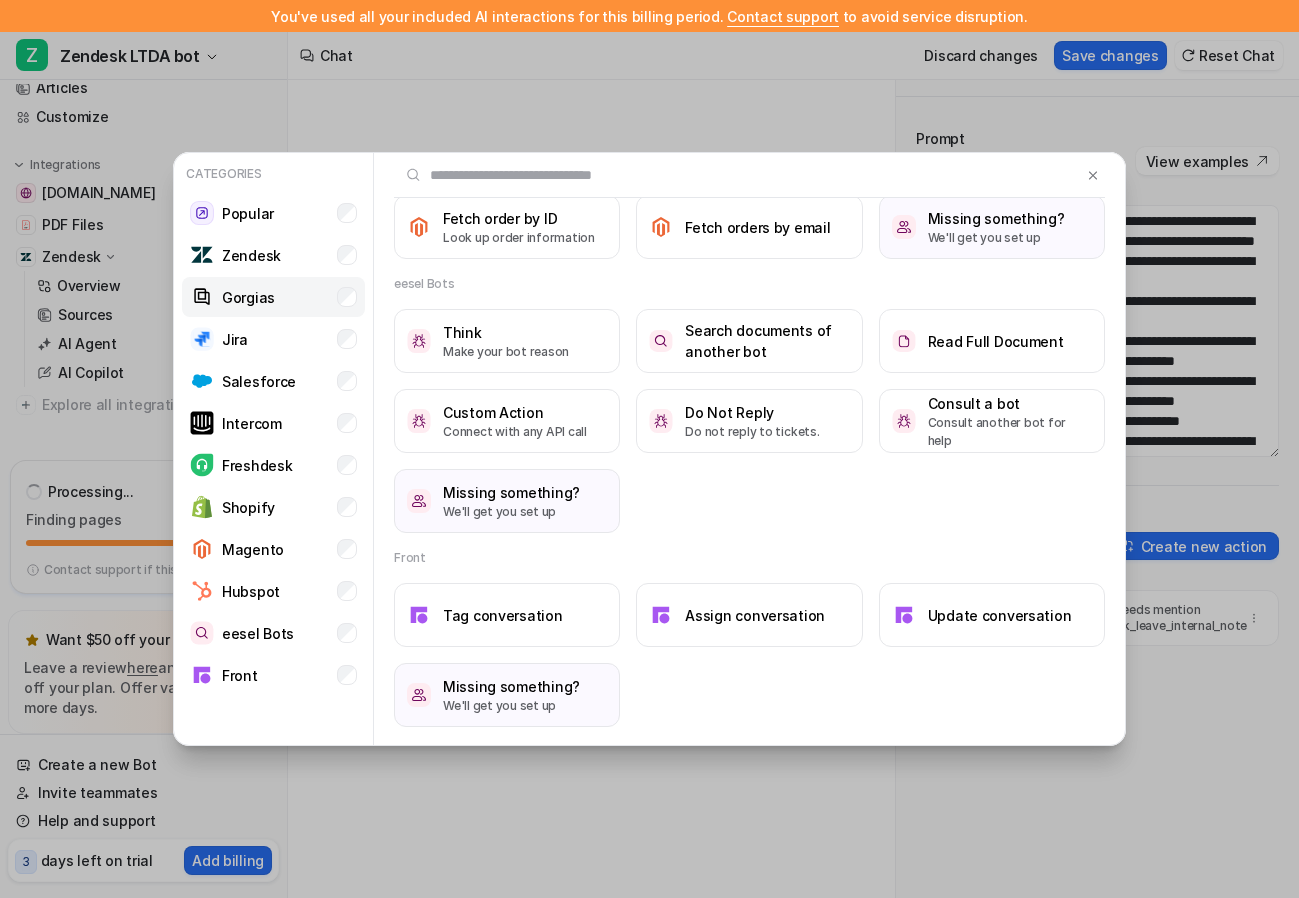 click on "Gorgias" at bounding box center [248, 297] 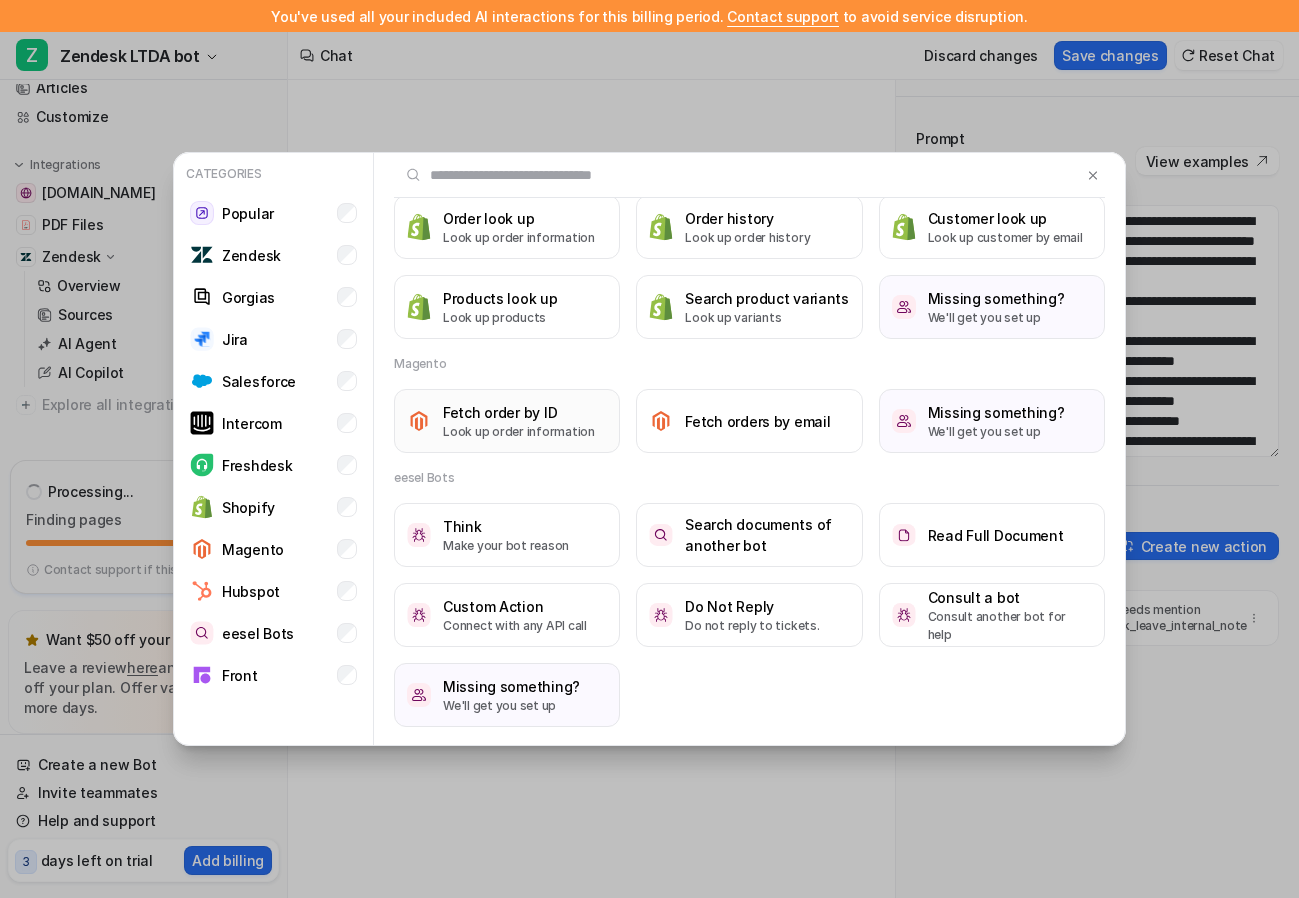 scroll, scrollTop: 0, scrollLeft: 0, axis: both 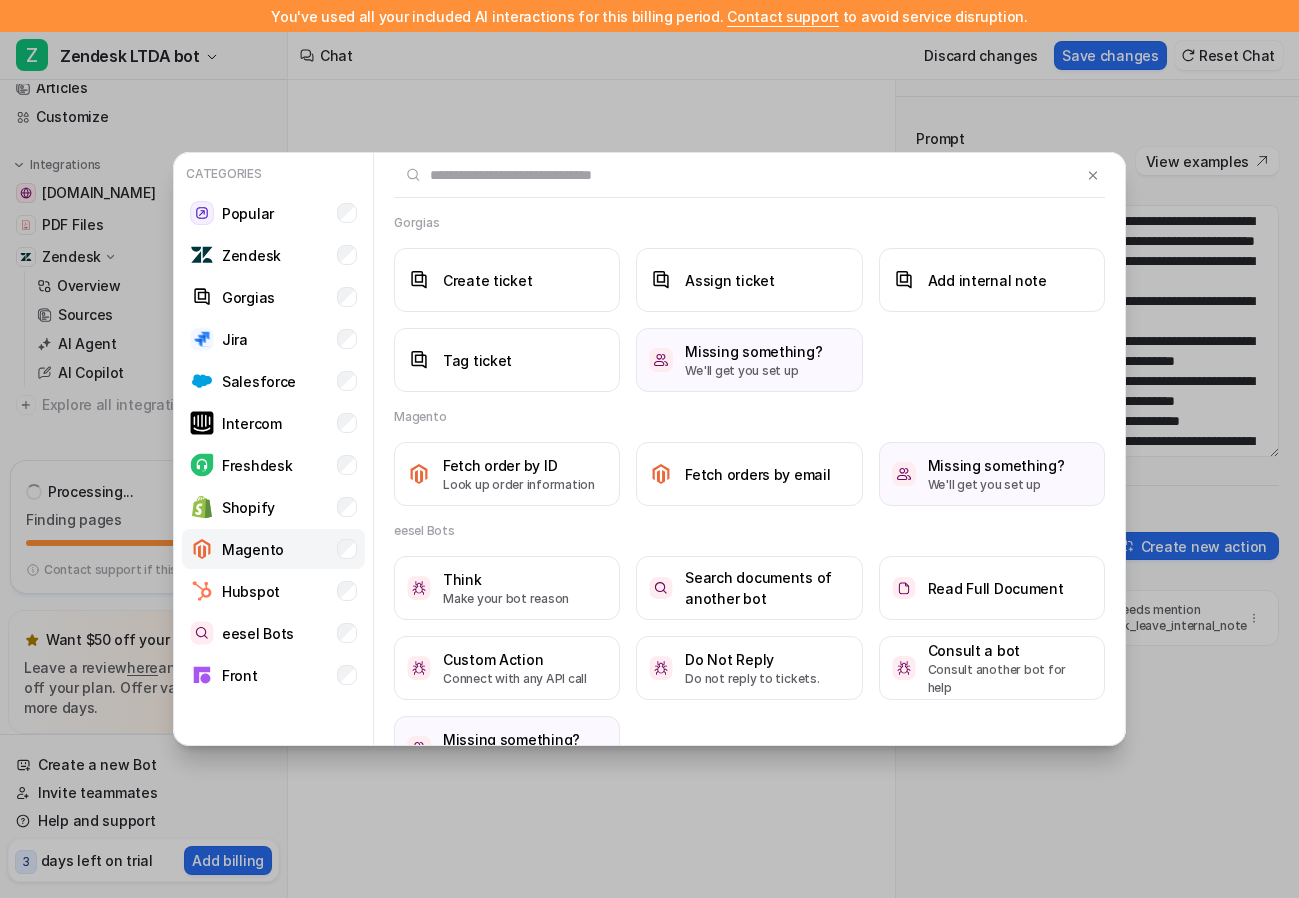 click on "Magento" at bounding box center [273, 549] 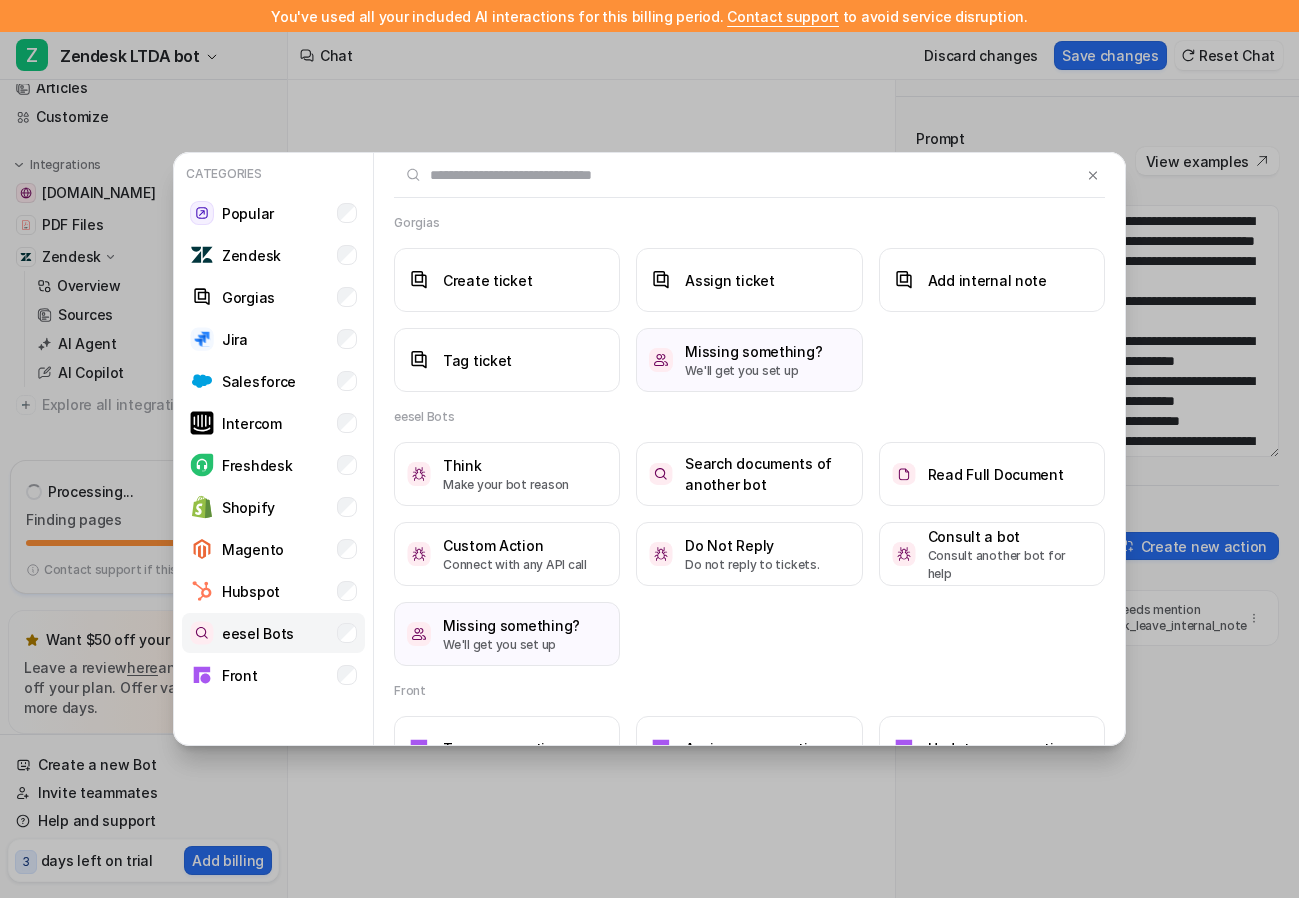 click on "eesel Bots" at bounding box center (273, 633) 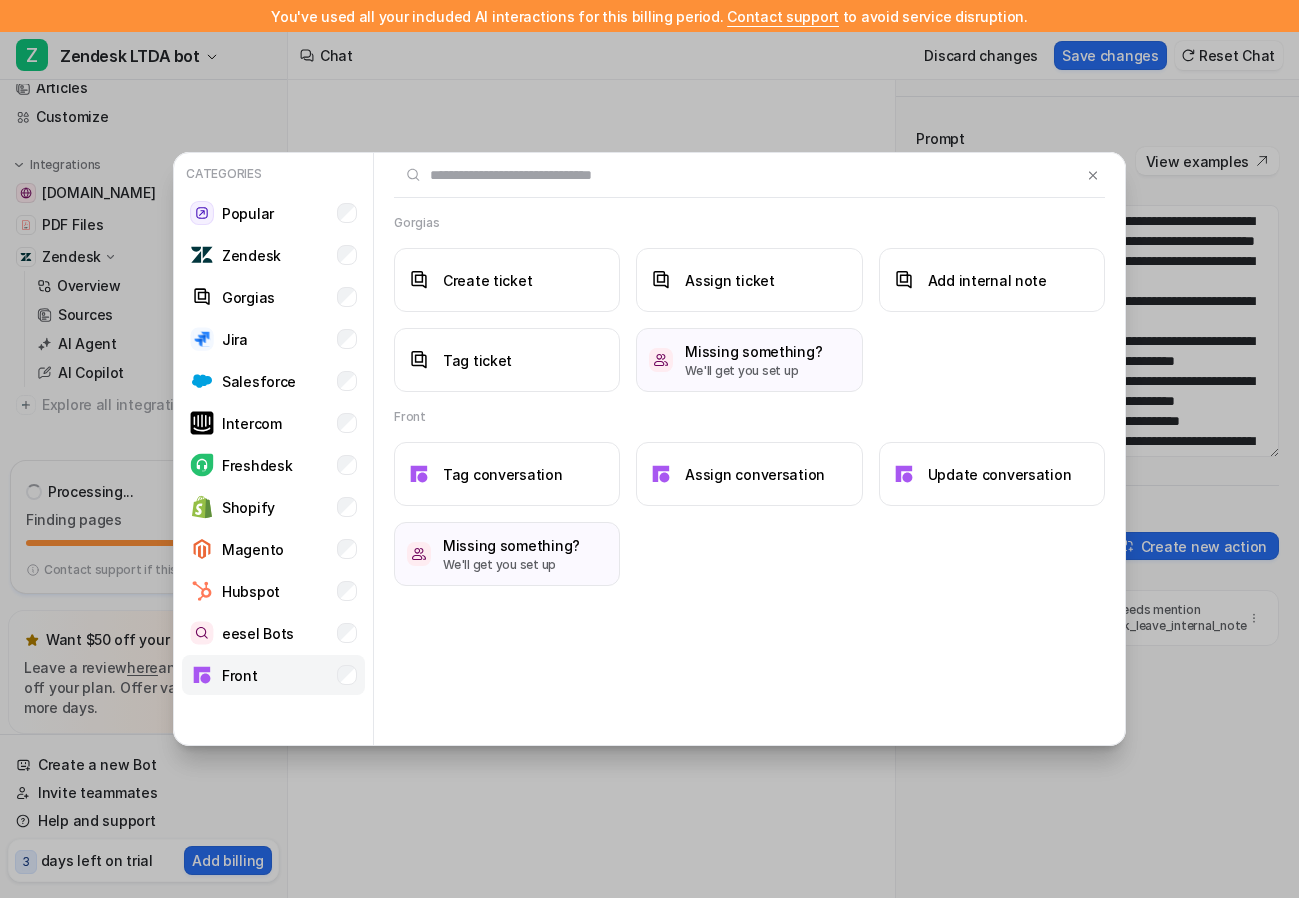 click on "Front" at bounding box center (273, 675) 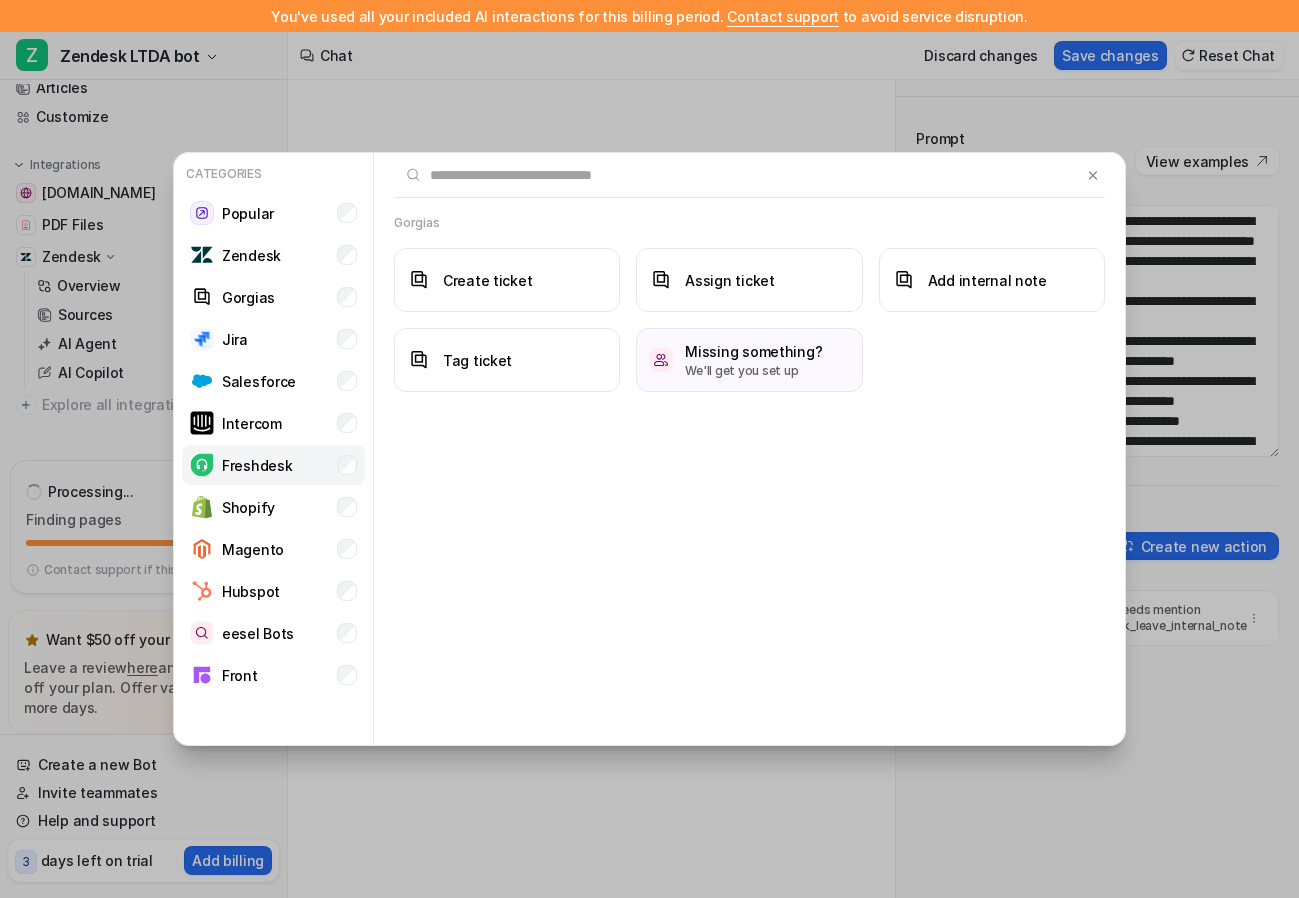 click on "Freshdesk" at bounding box center (257, 465) 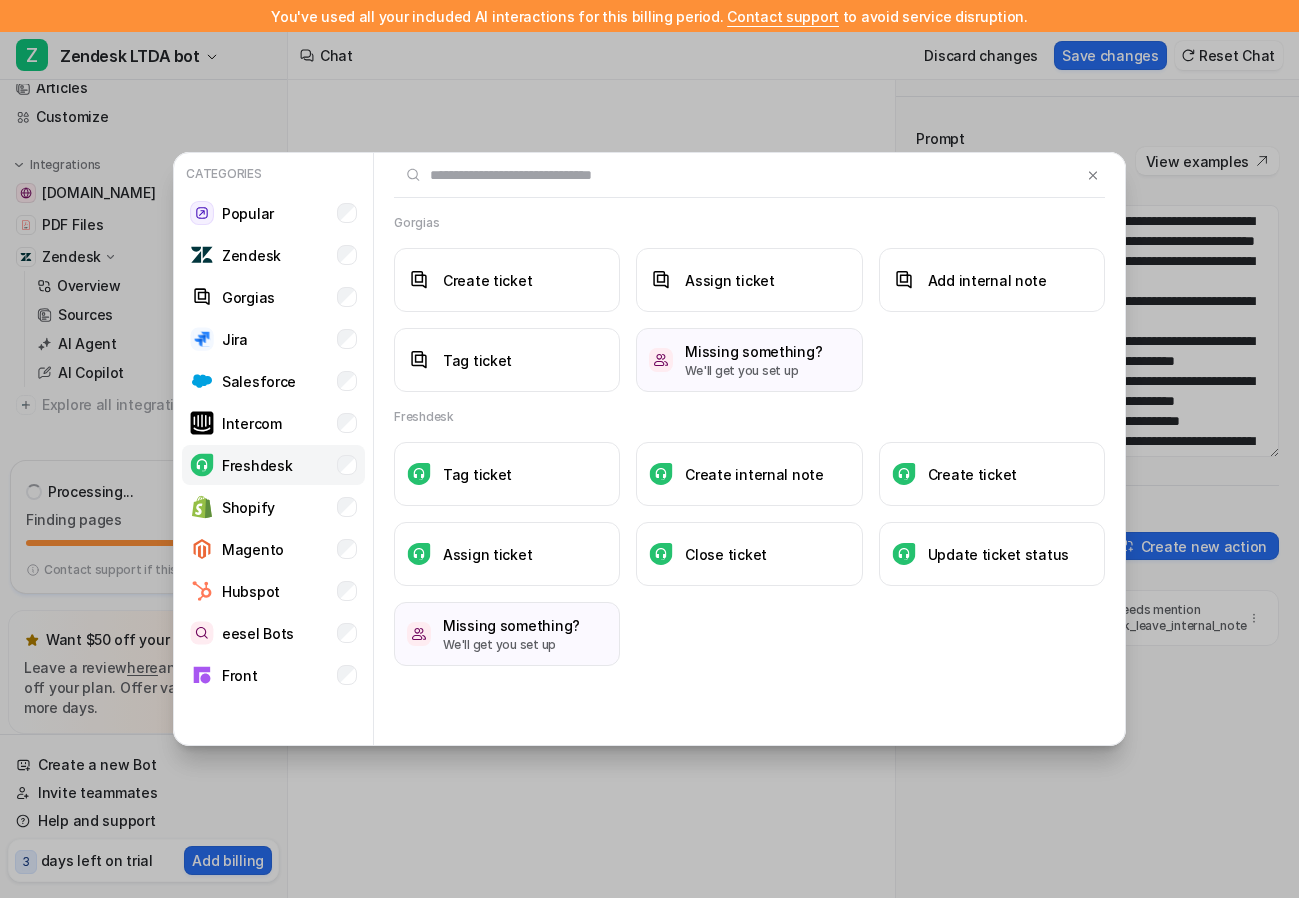 click on "Freshdesk" at bounding box center (257, 465) 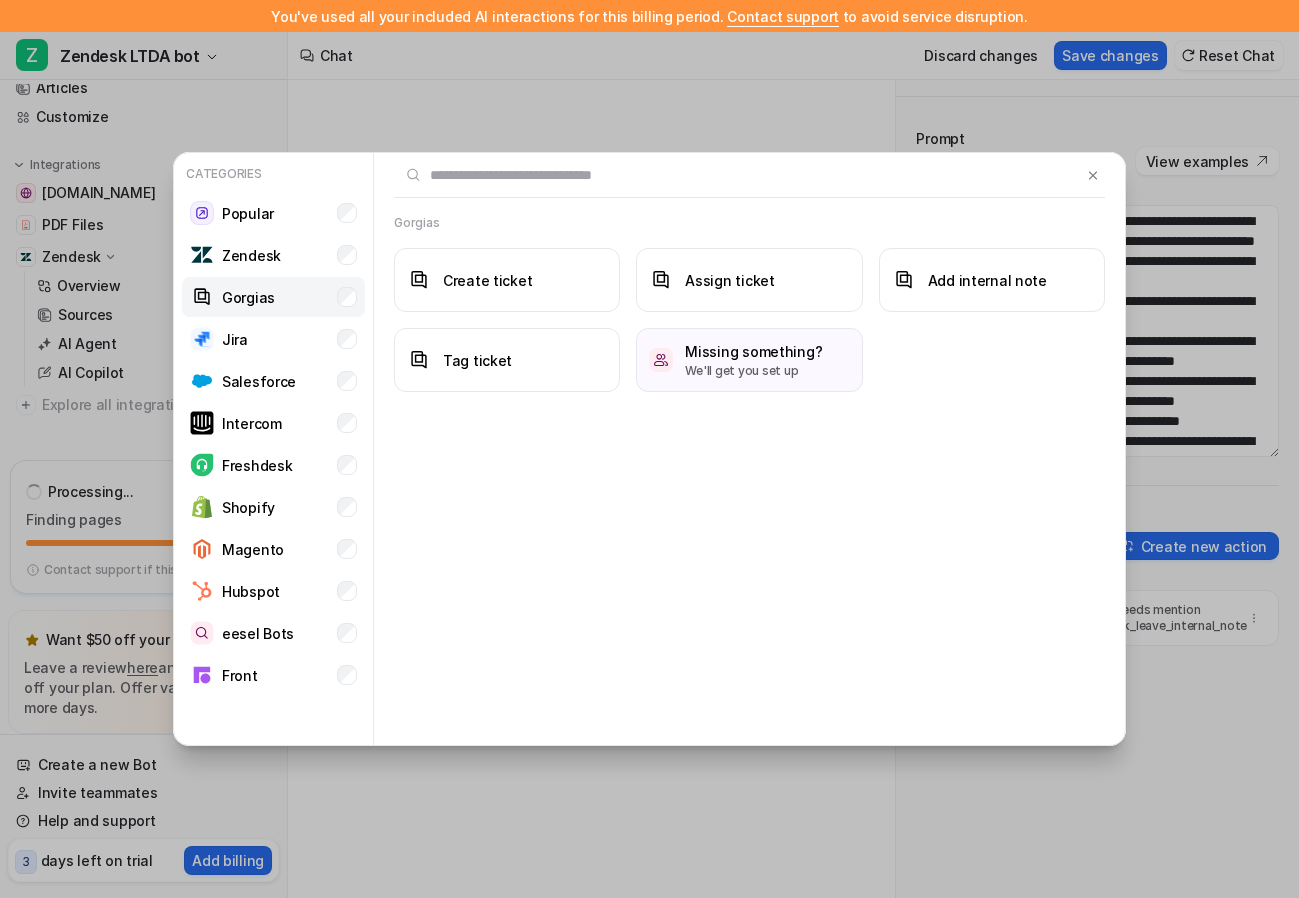 click on "Gorgias" at bounding box center (273, 297) 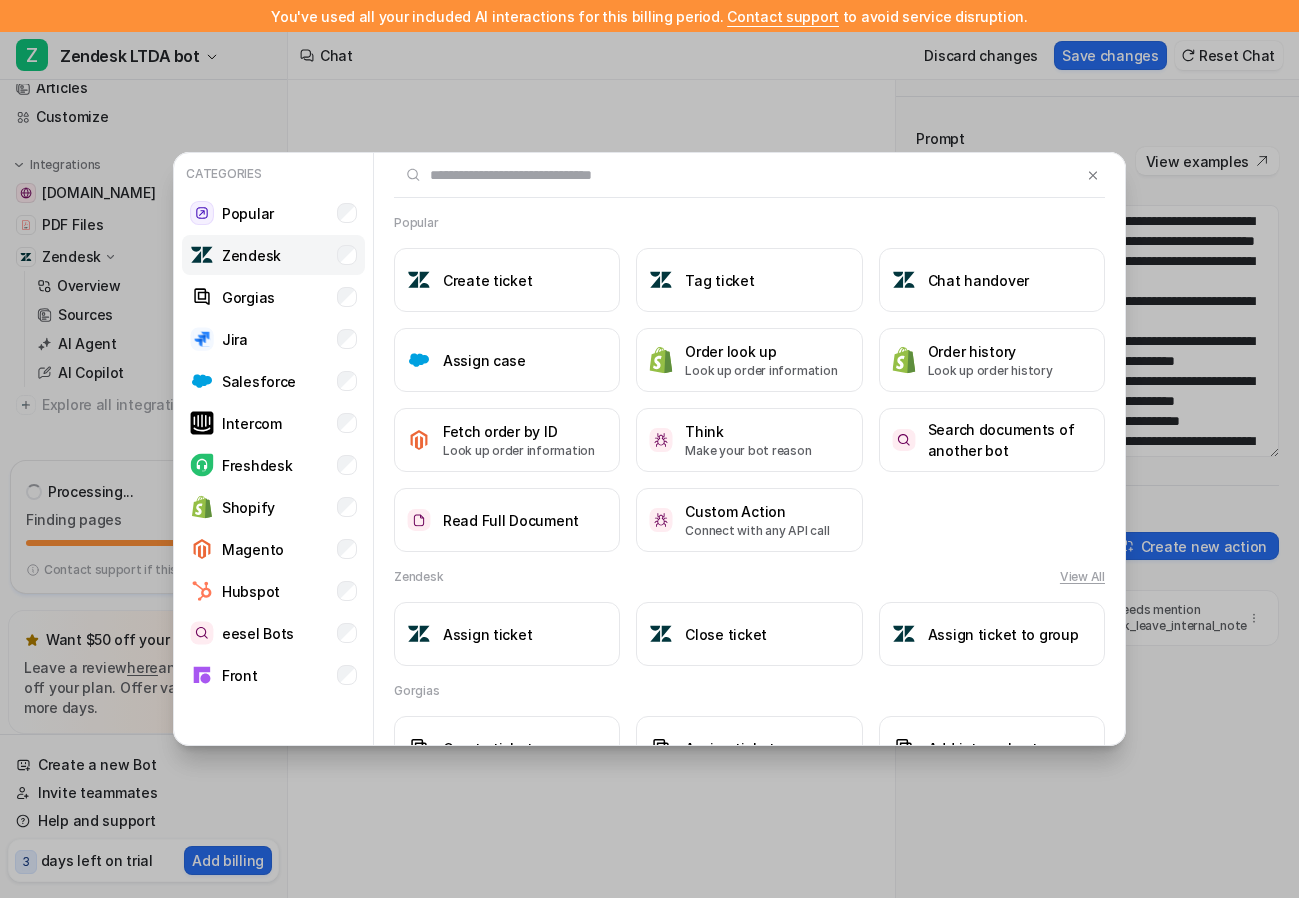 click on "Zendesk" at bounding box center (273, 255) 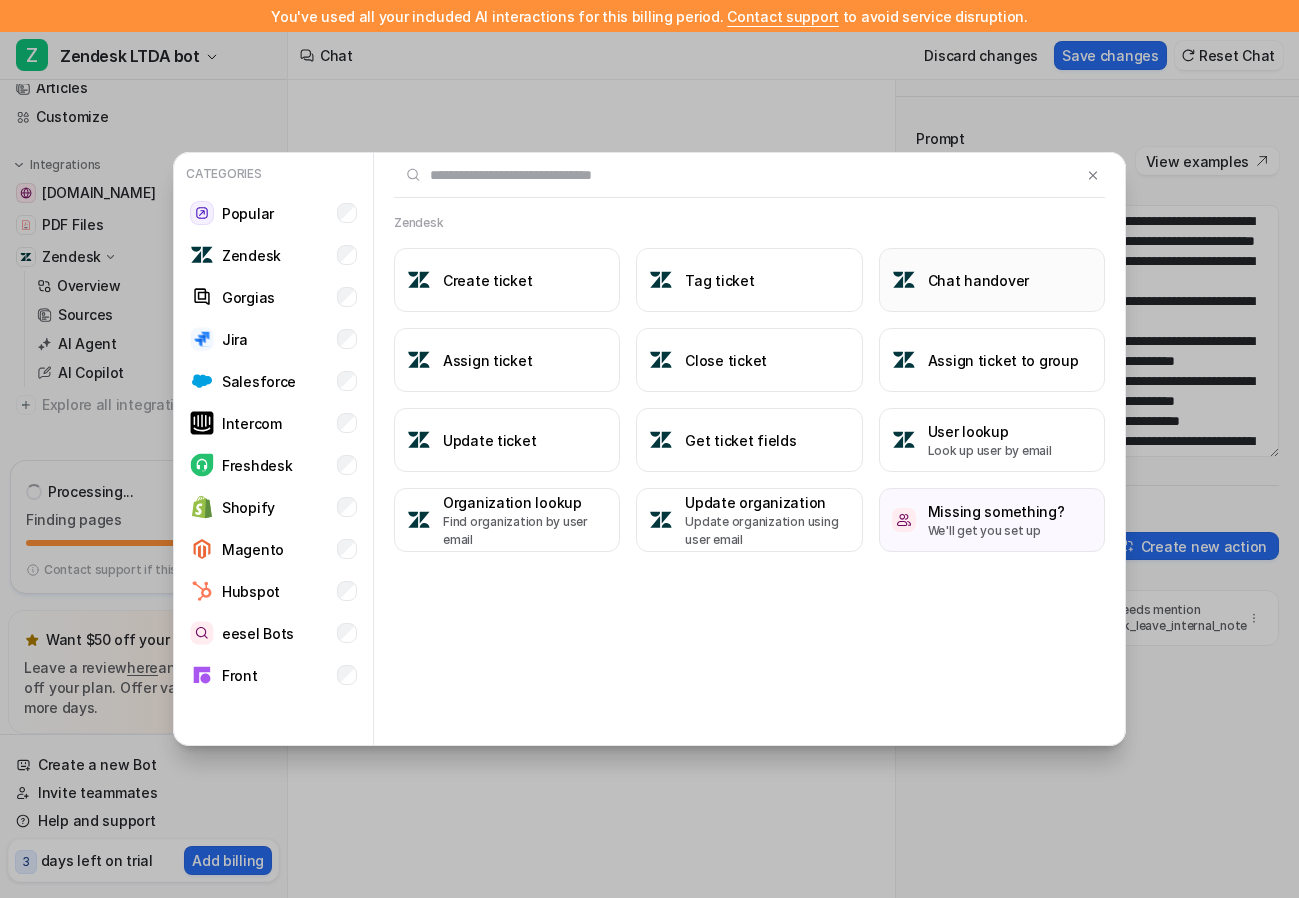 click on "Chat handover" at bounding box center [992, 280] 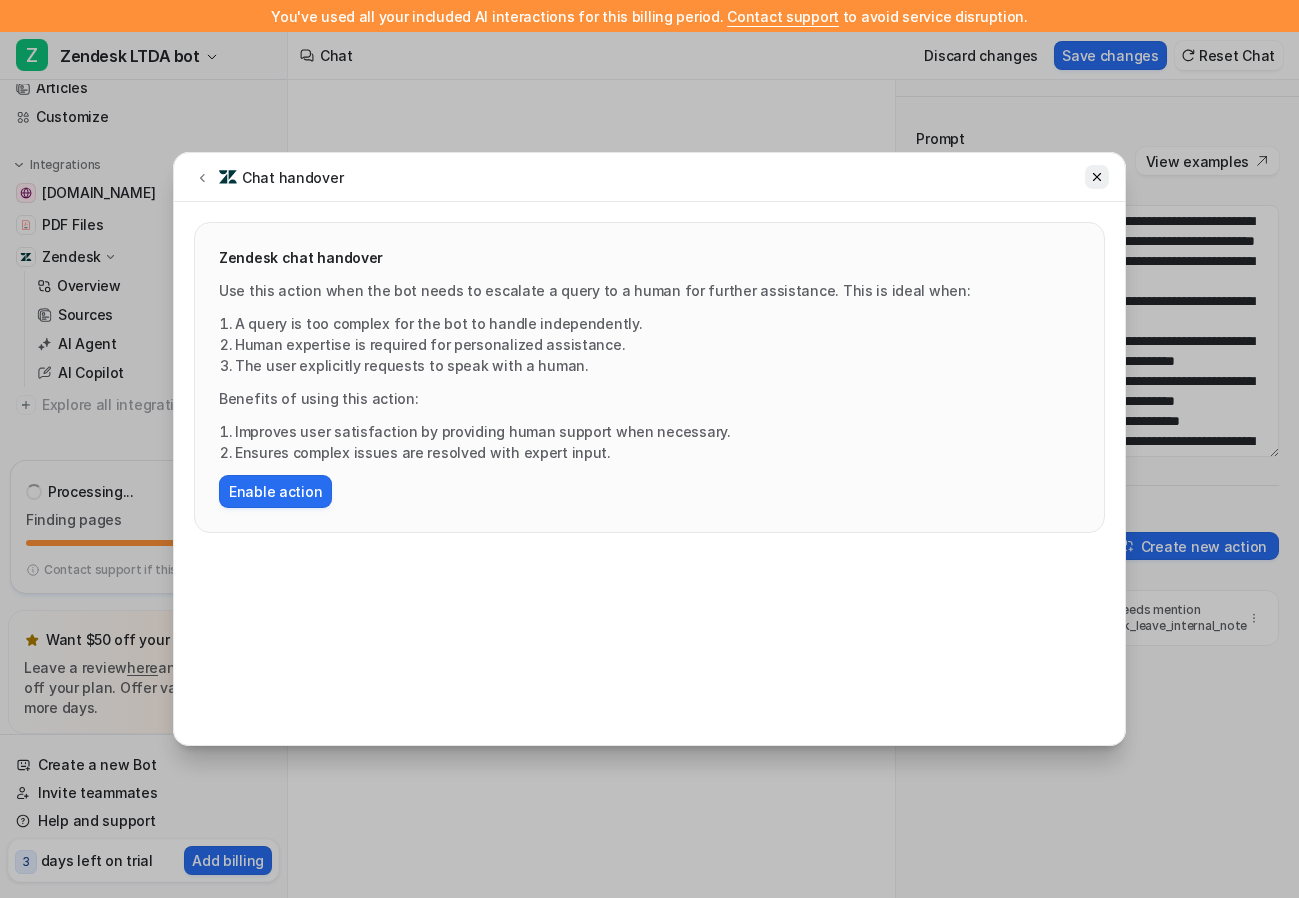 click 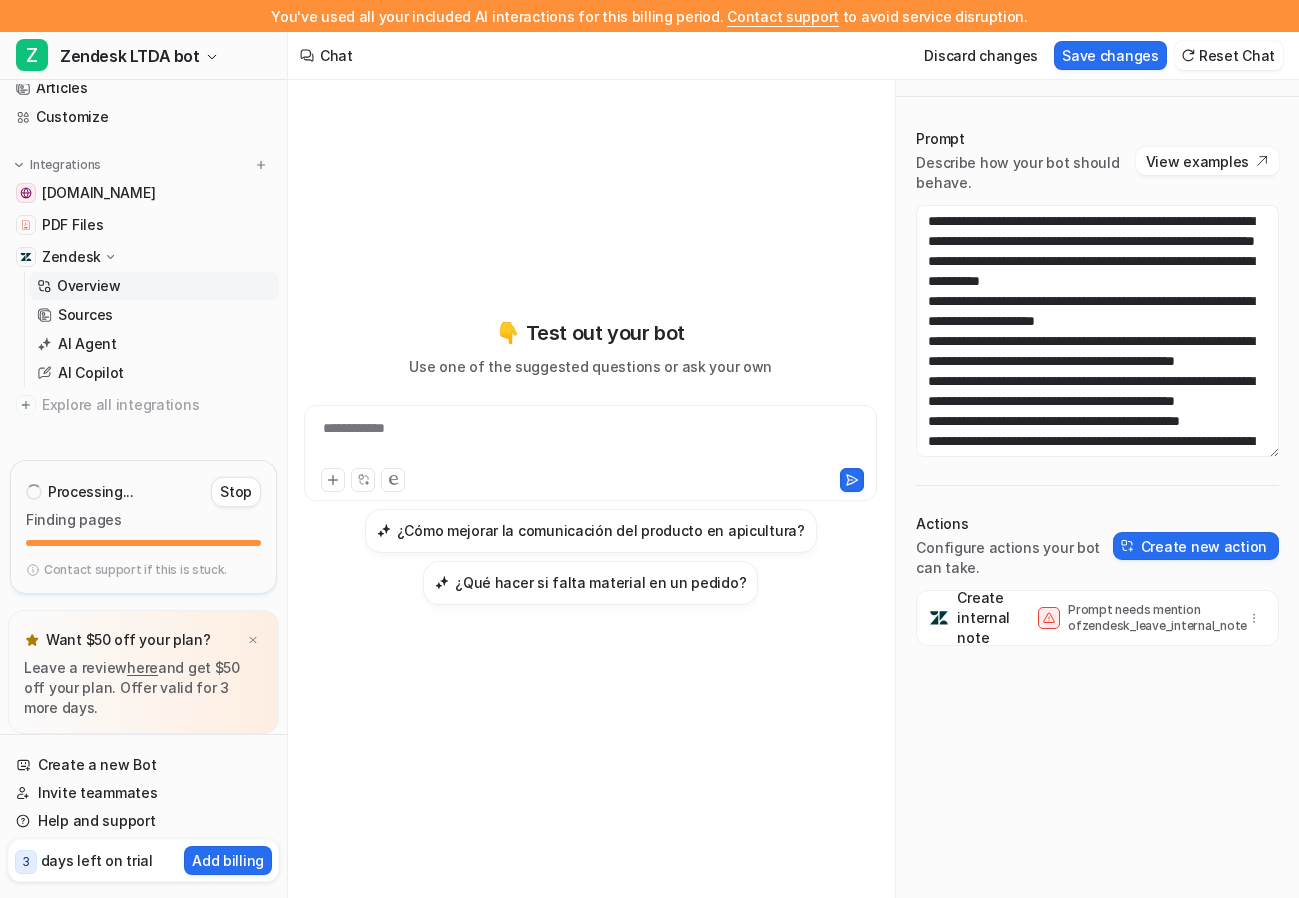 click on "Overview" at bounding box center (154, 286) 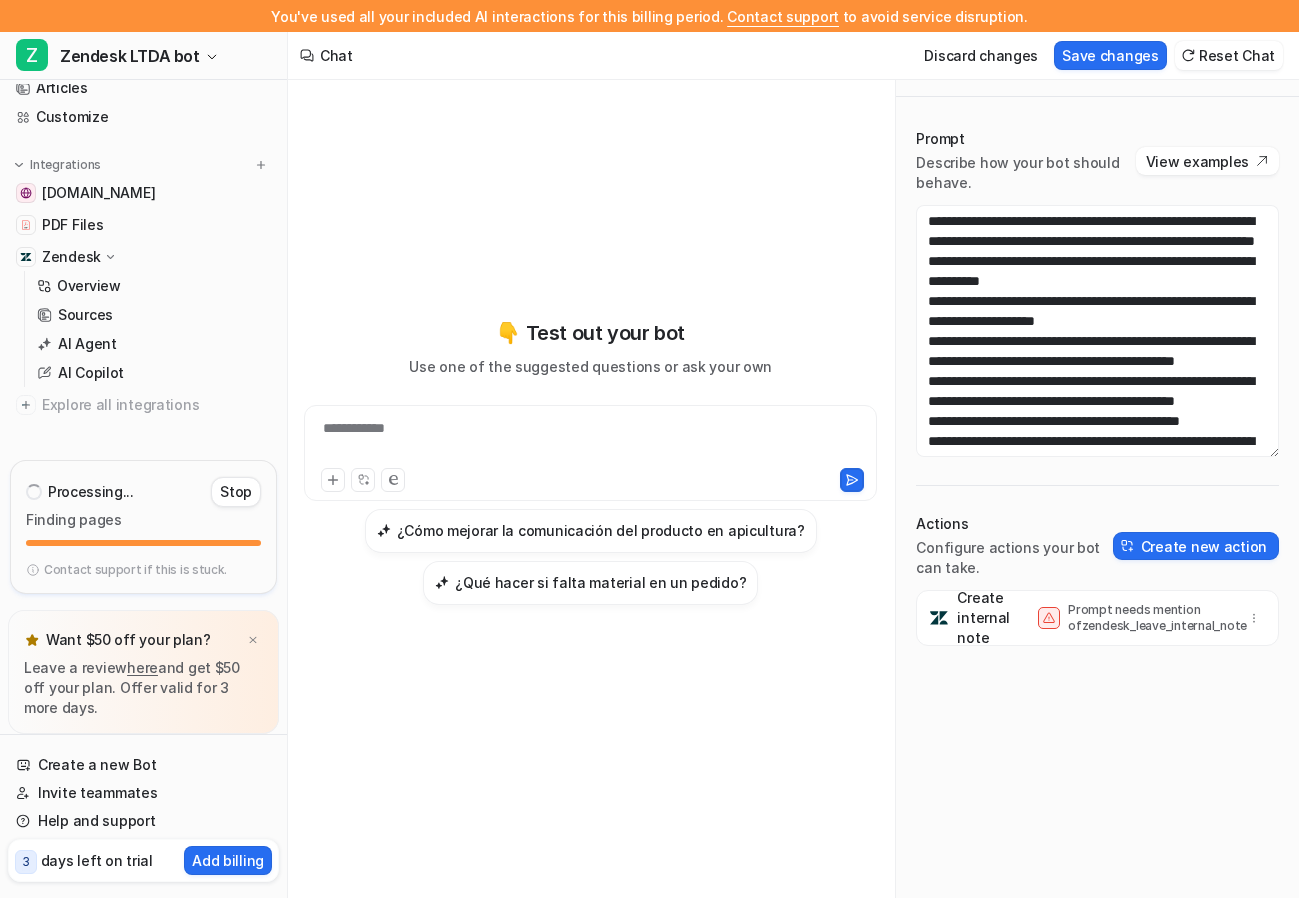 scroll, scrollTop: 0, scrollLeft: 0, axis: both 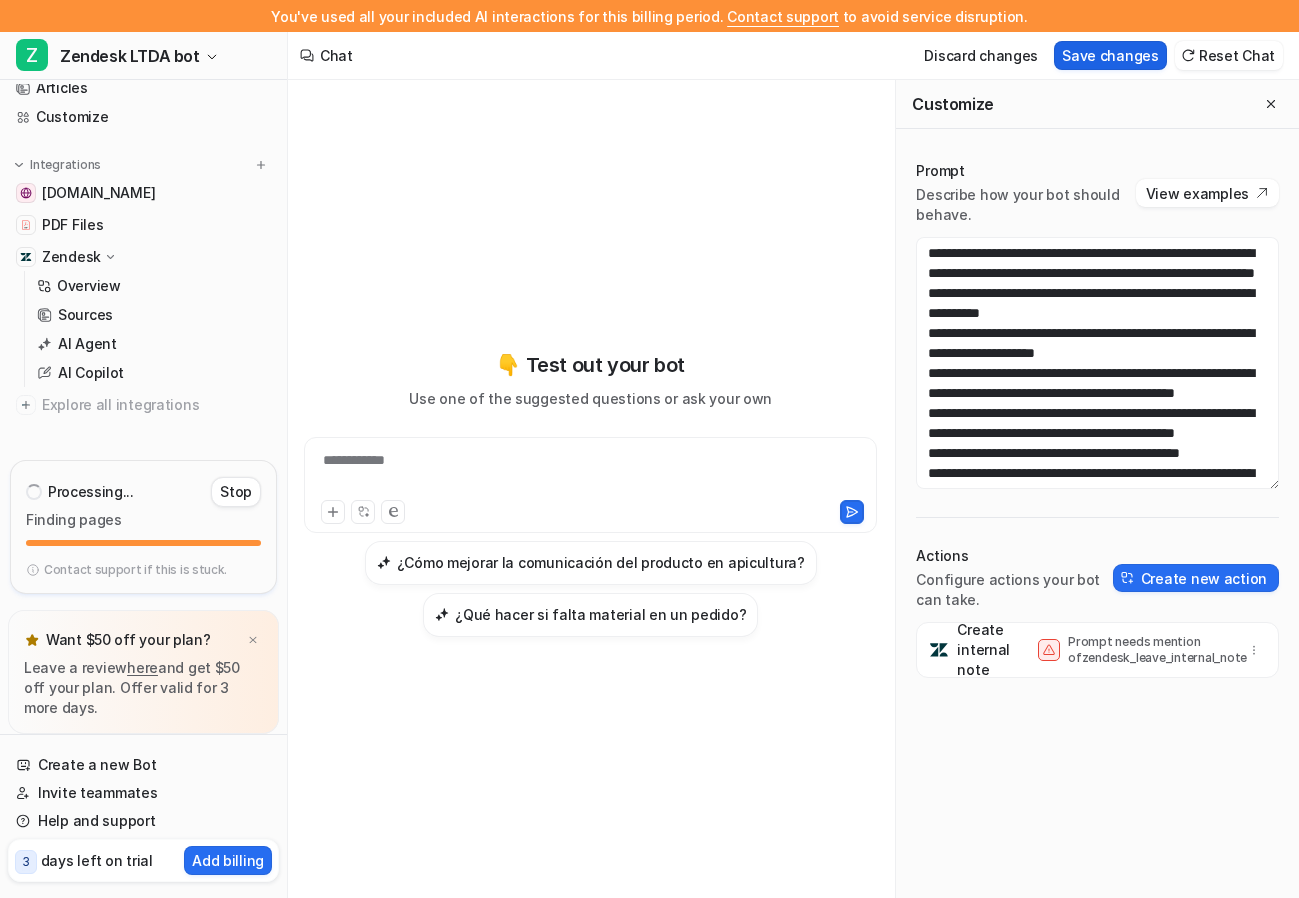 click on "Save changes" at bounding box center (1110, 55) 